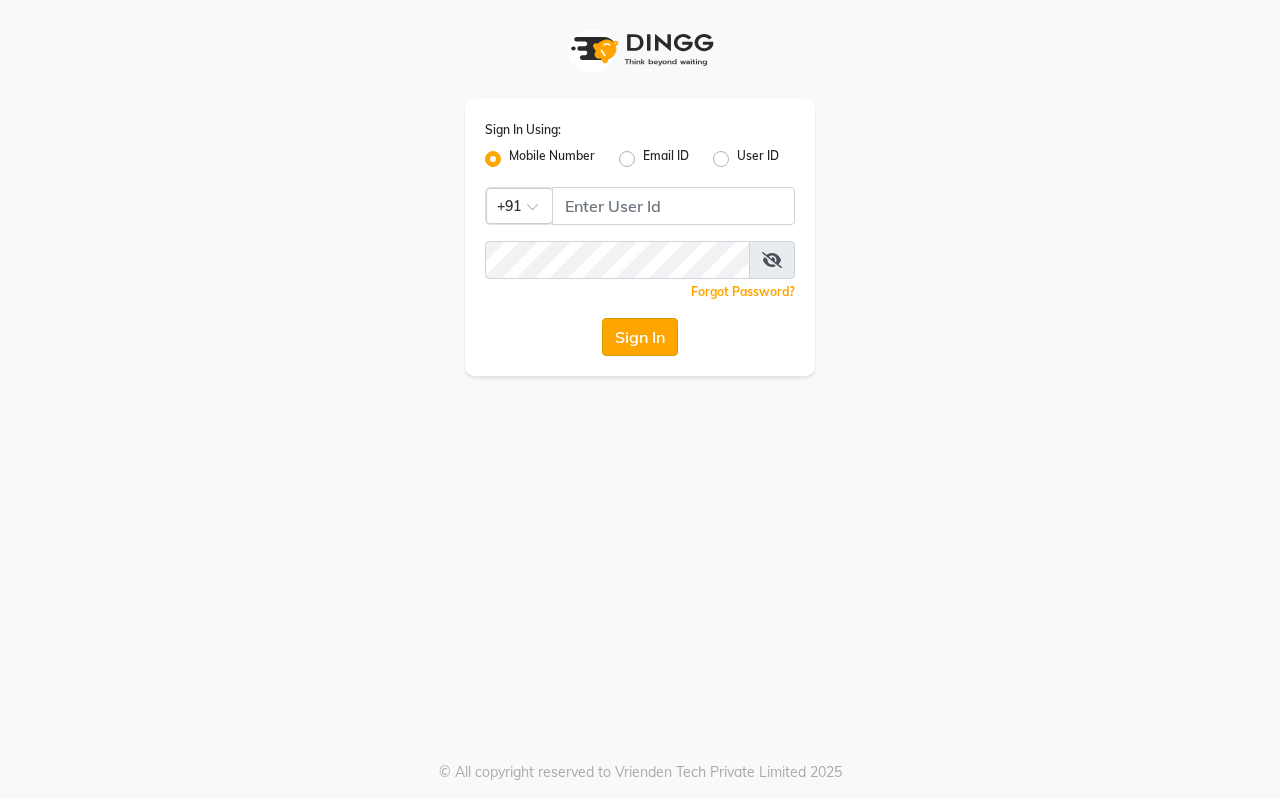 scroll, scrollTop: 0, scrollLeft: 0, axis: both 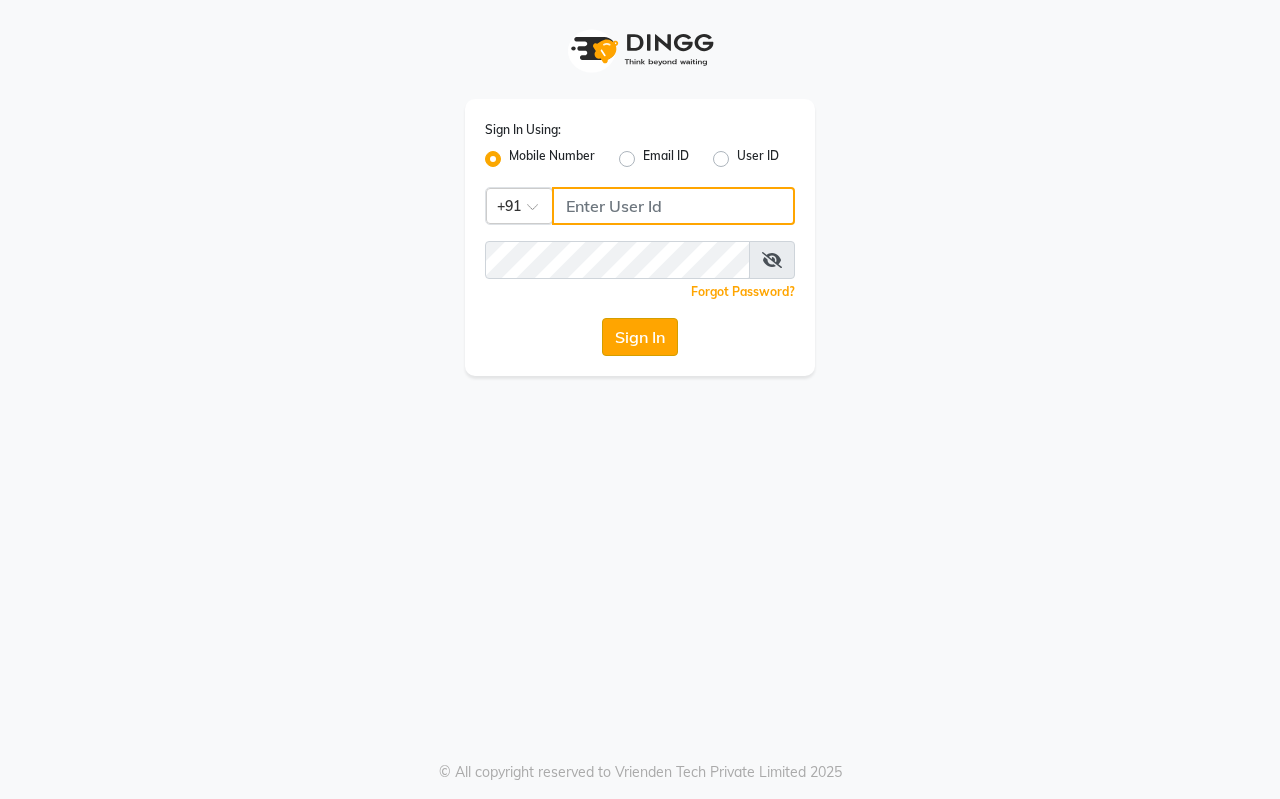type on "[PHONE]" 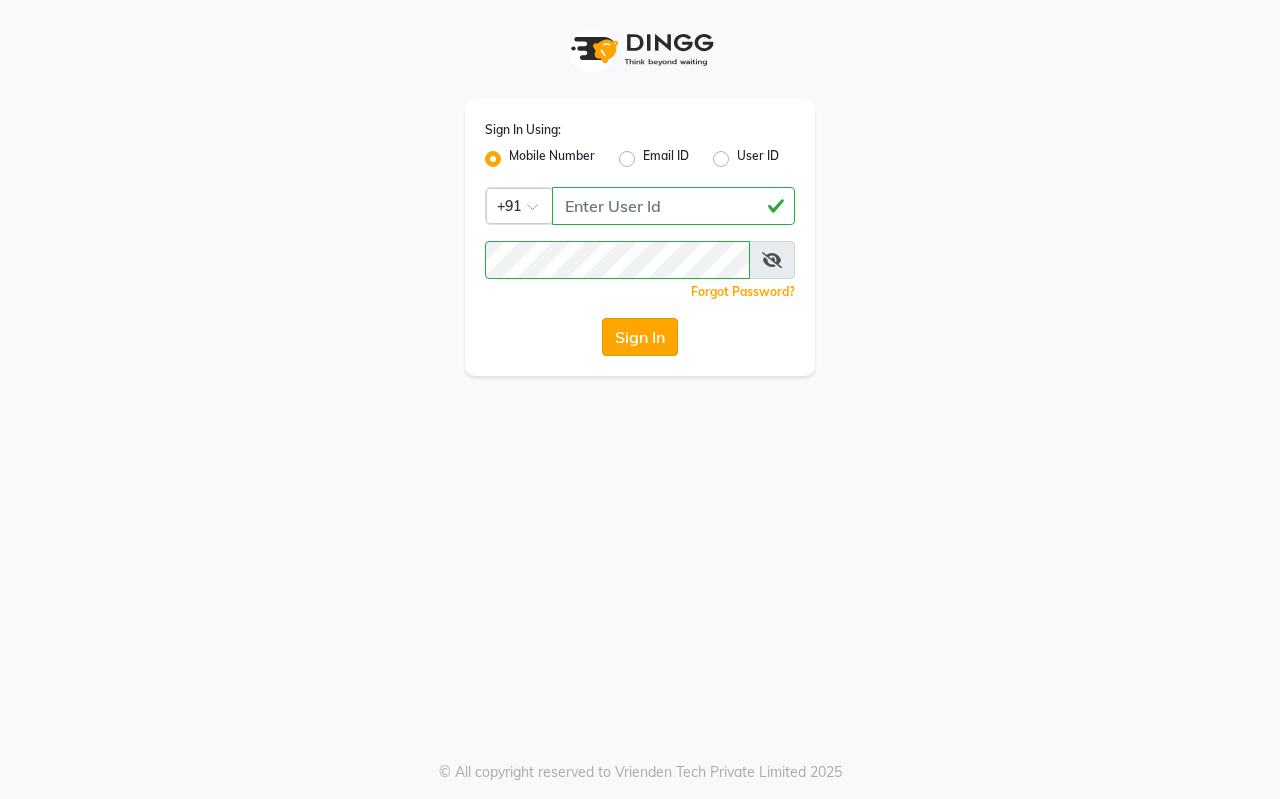 click on "Sign In" 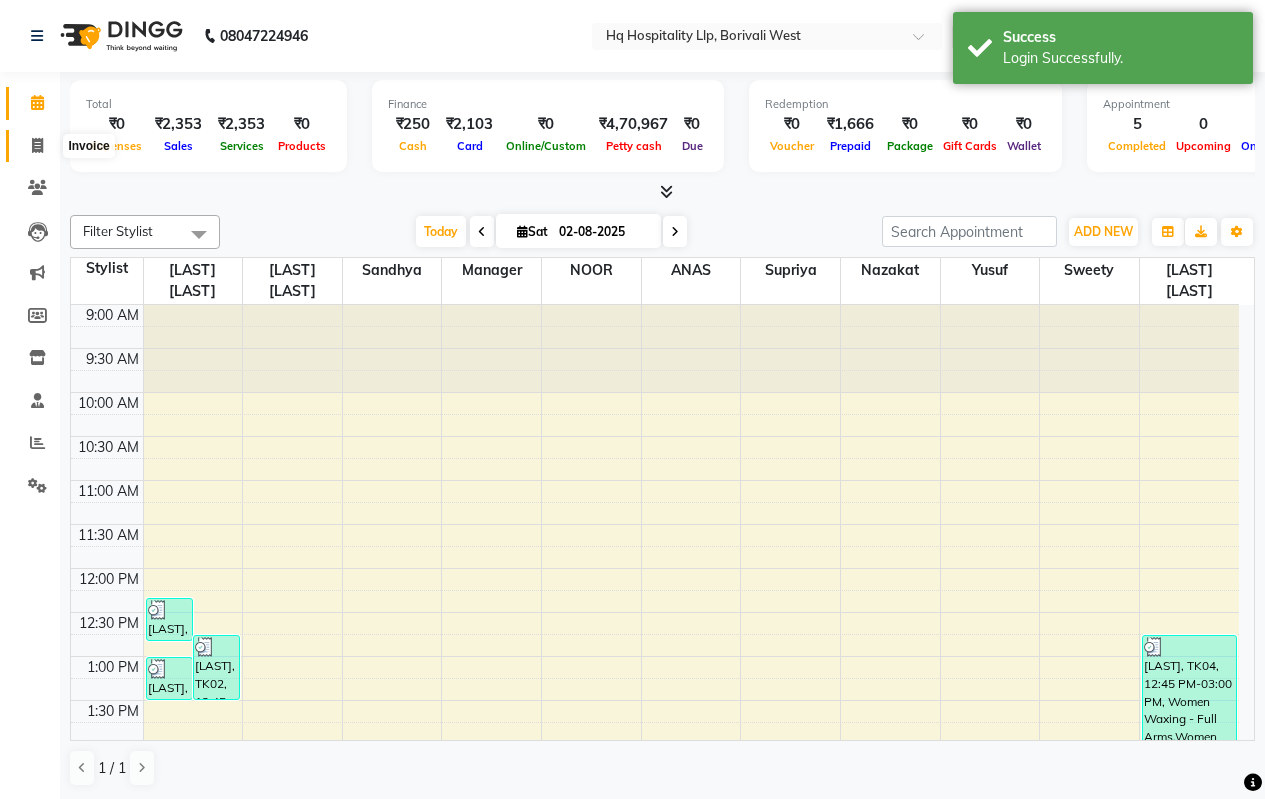 click 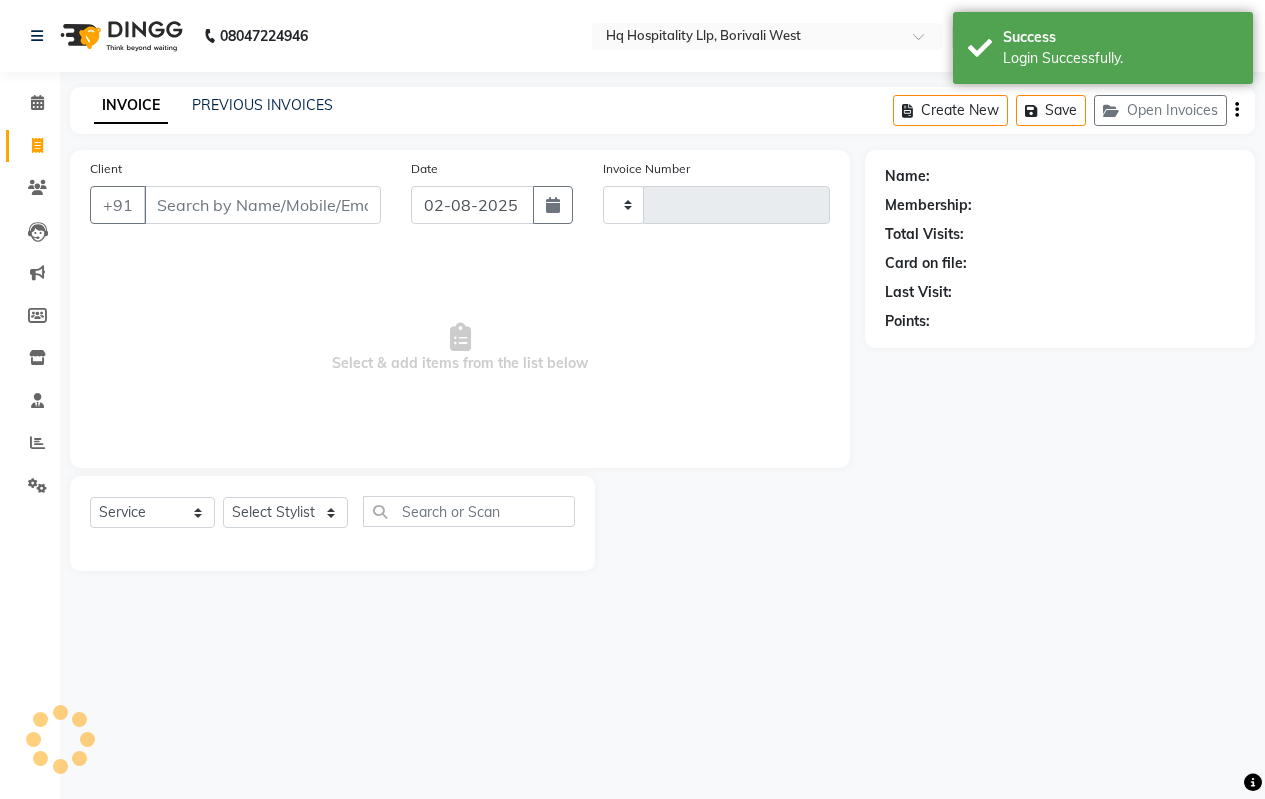 type on "0622" 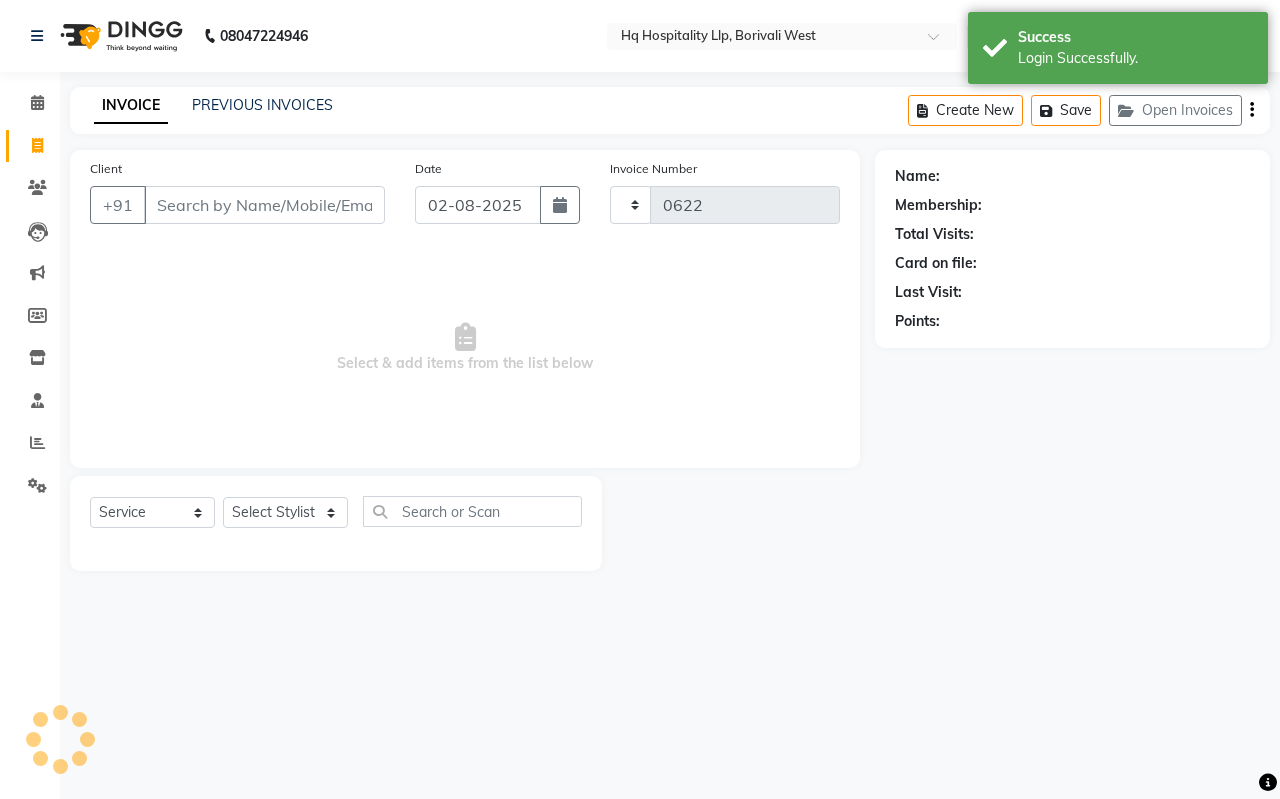 select on "7197" 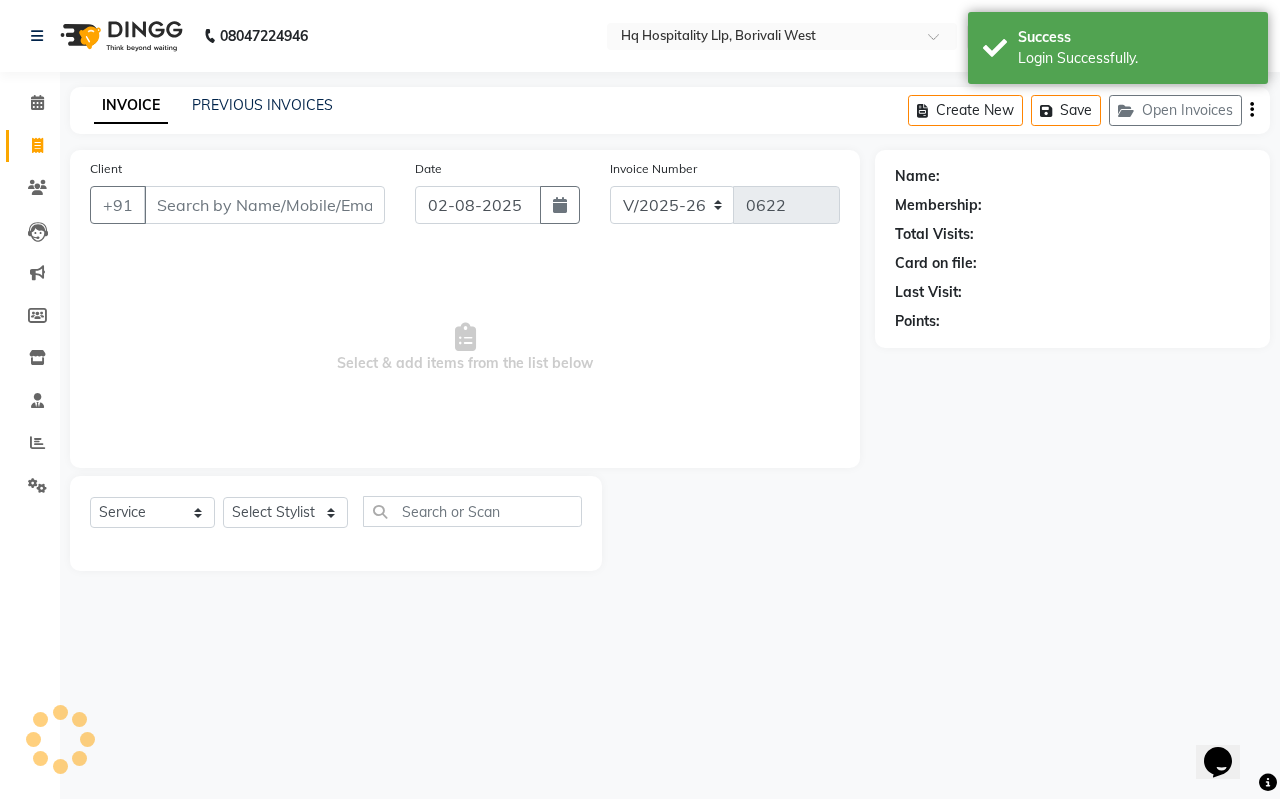 scroll, scrollTop: 0, scrollLeft: 0, axis: both 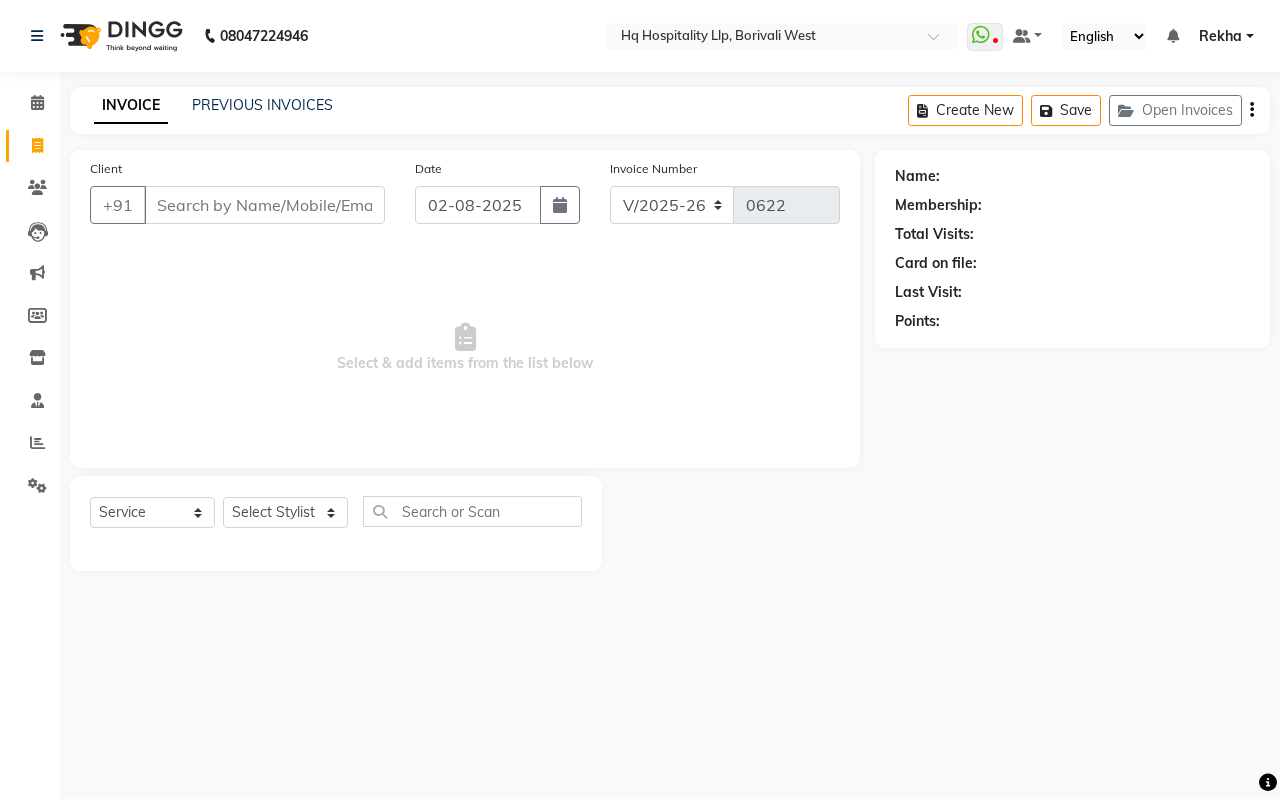 click on "Client" at bounding box center [264, 205] 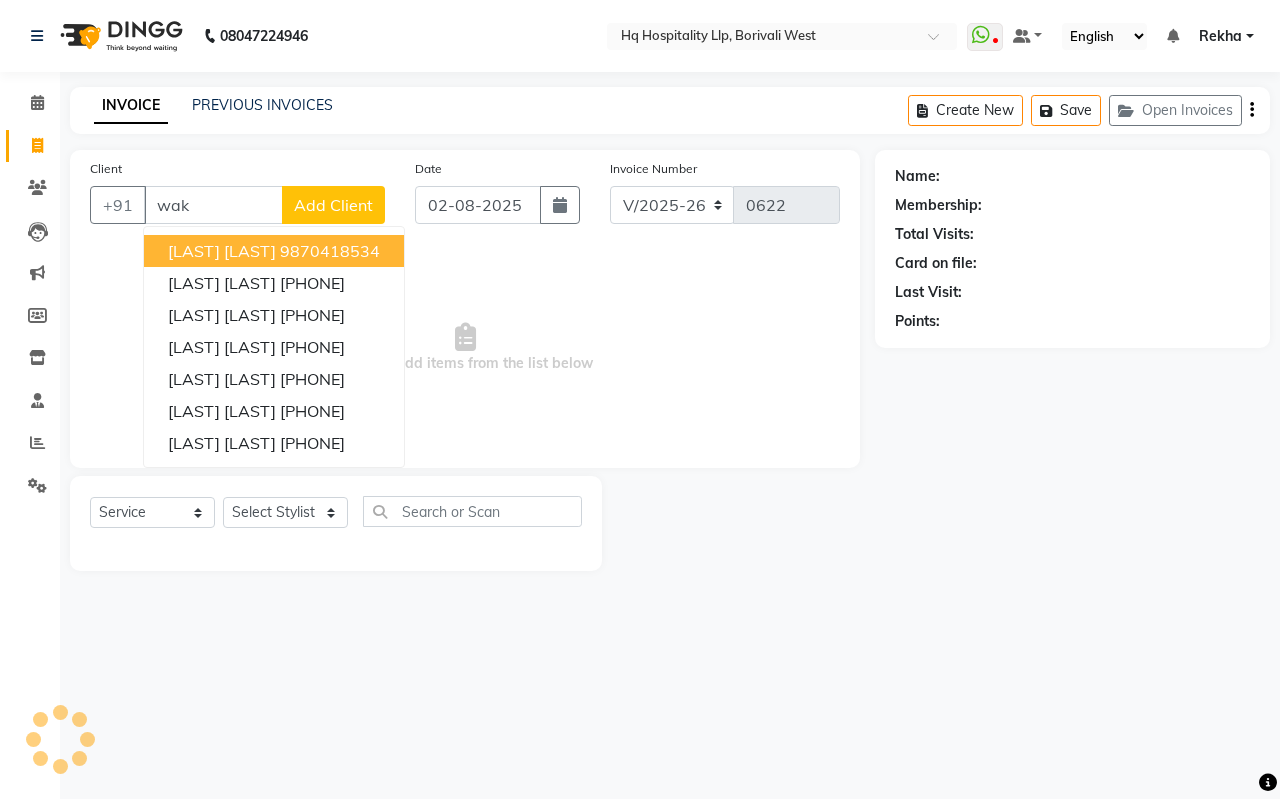 type on "waki" 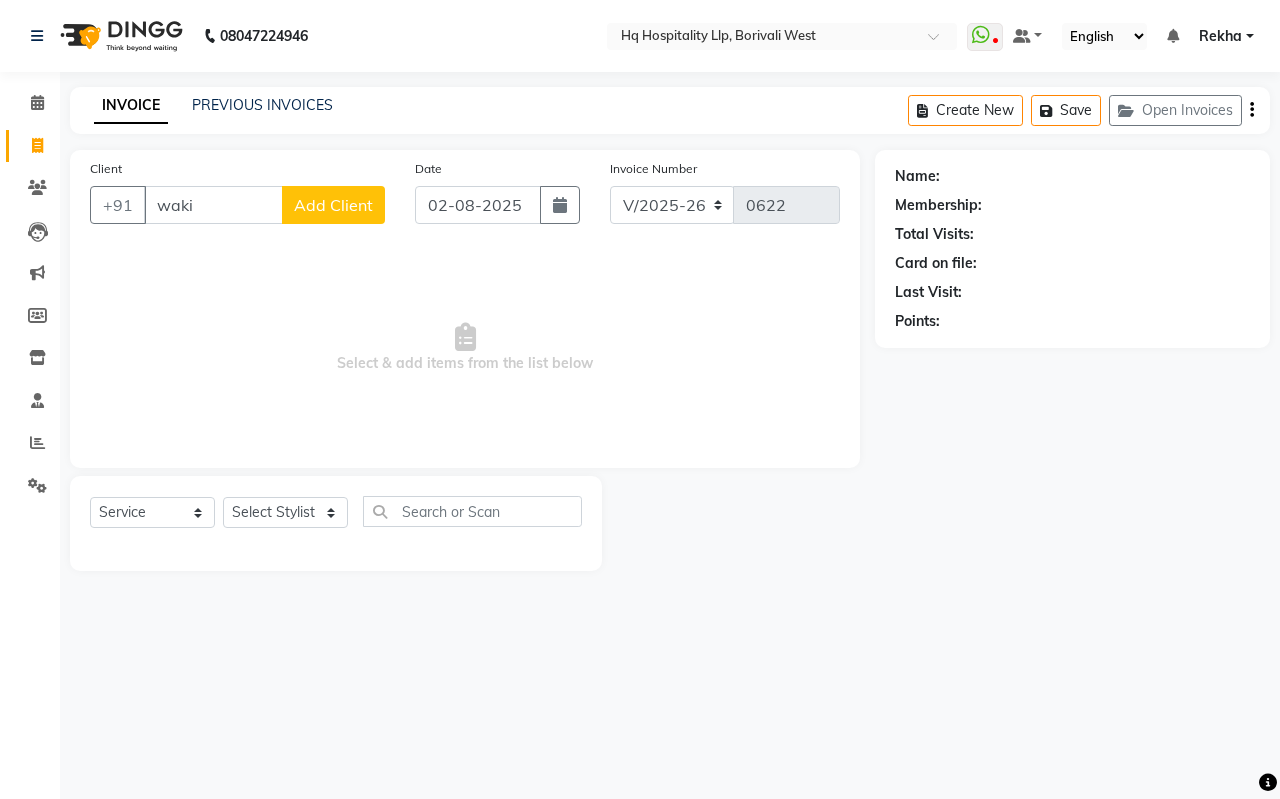 drag, startPoint x: 204, startPoint y: 199, endPoint x: 3, endPoint y: 249, distance: 207.12556 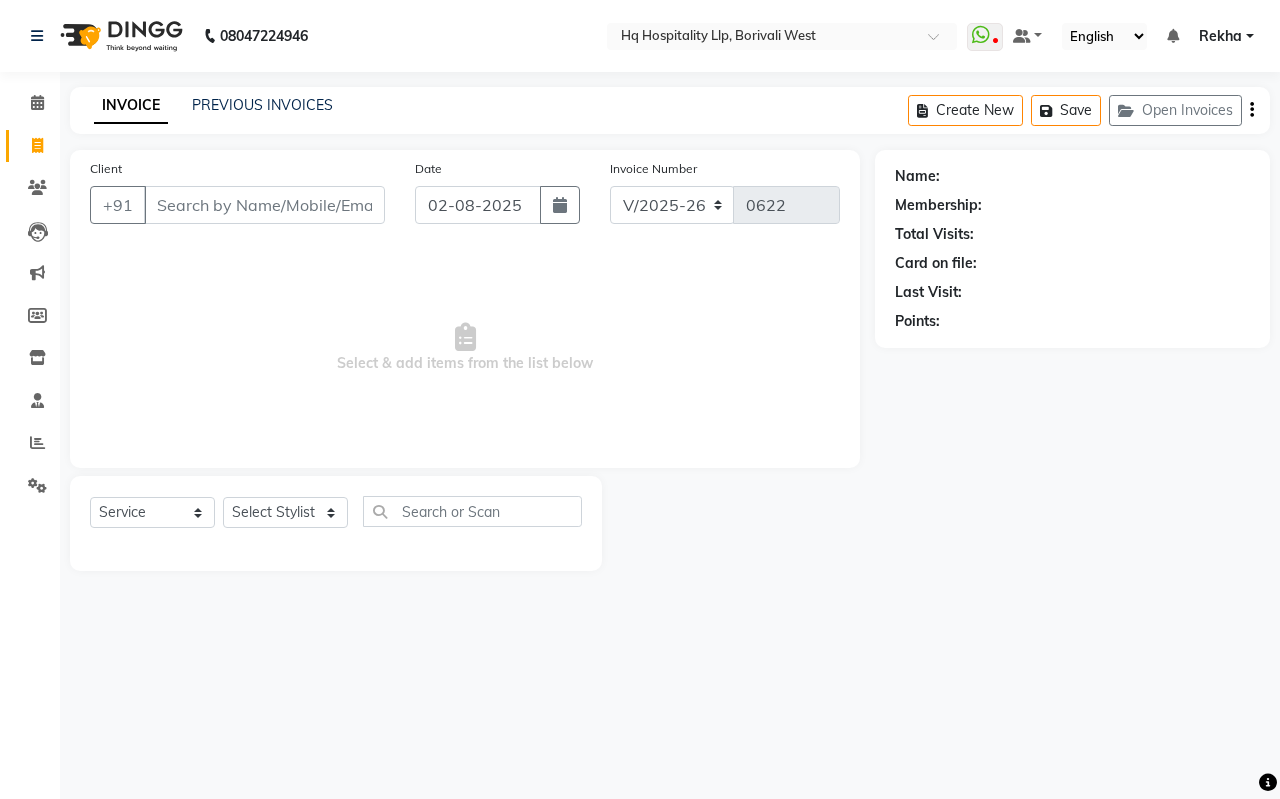 click on "08047224946 Select Location × Hq Hospitality Llp, Borivali West WhatsApp Status ✕ Status: Disconnected Most Recent Message: 09-06-2025 04:49 PM Recent Service Activity: 09-06-2025 04:45 PM 08047224946Whatsapp Settings Default Panel My Panel English ENGLISH Español العربية मराठी हिंदी ગુજરાતી தமிழ் 中文 Notifications nothing to show Rekha Manage Profile Change Password Sign out Version:3.15.11 ☀ HQ hospitality LLP, Kandivali E ☀ HQ hospitality LLP, Borivali West Calendar Invoice Clients Leads Marketing Members Inventory Staff Reports Settings Completed InProgress Upcoming Dropped Tentative Check-In Confirm Bookings Generate Report Segments Page Builder INVOICE PREVIOUS INVOICES Create New Save Open Invoices Client +91 Date 02-08-2025 Invoice Number V/2025 V/2025-26 0622 Select & add items from the list below Select Service Product Membership Package Voucher Prepaid Gift Card Select Stylist ANAS NOOR" at bounding box center (640, 399) 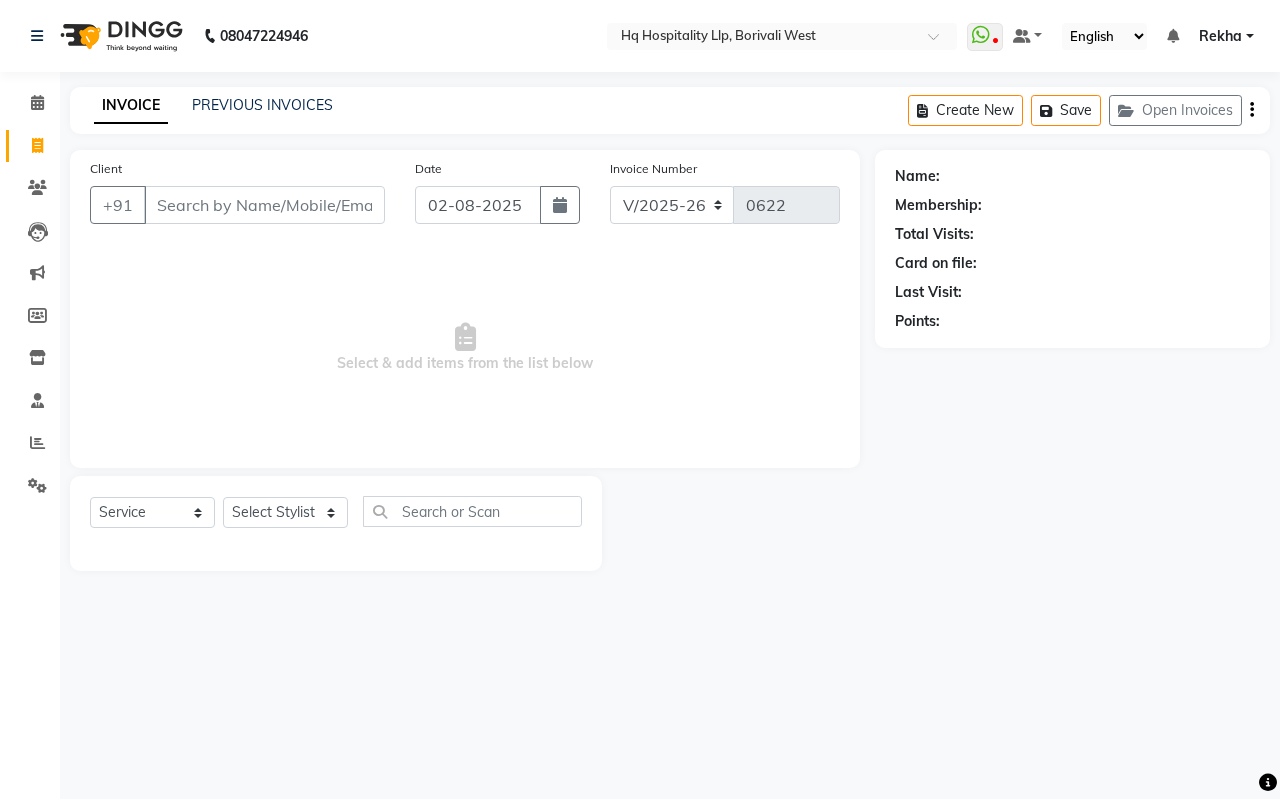 drag, startPoint x: 605, startPoint y: 76, endPoint x: 531, endPoint y: 37, distance: 83.64807 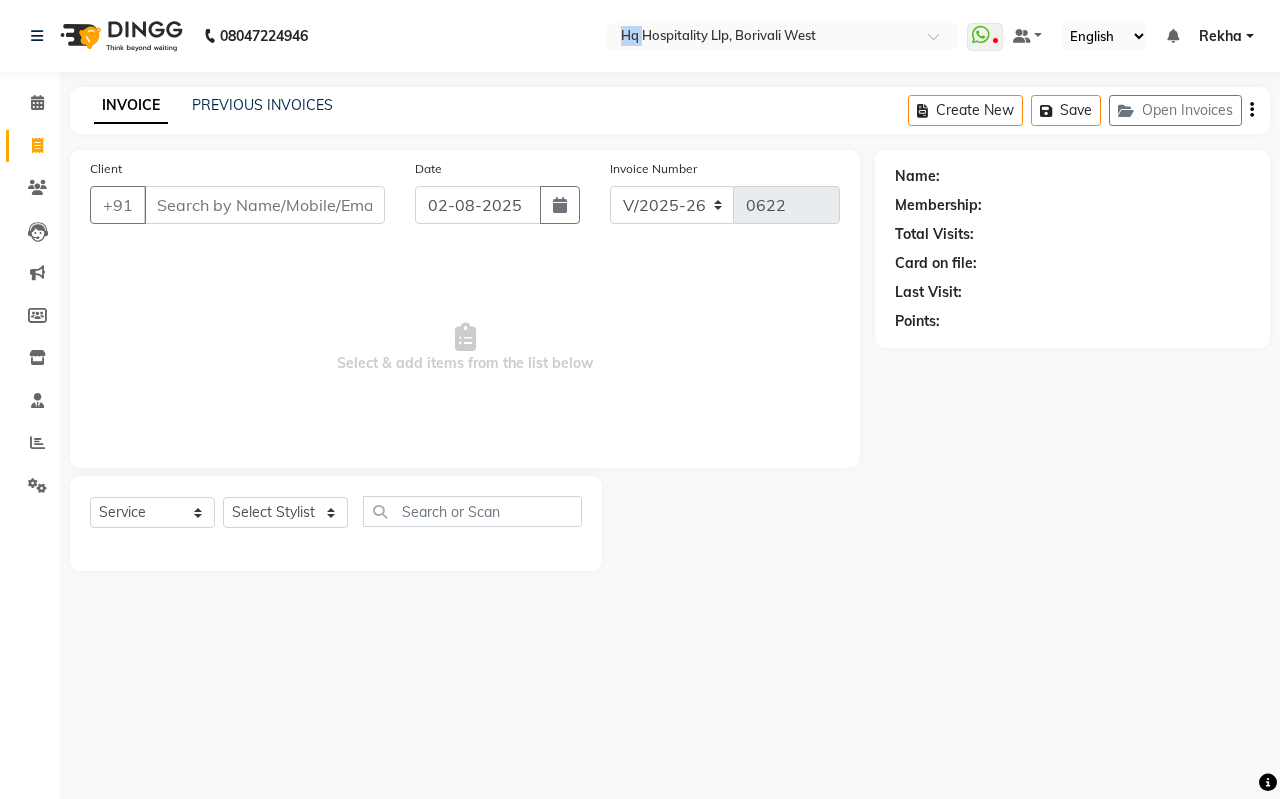 click on "08047224946 Select Location × Hq Hospitality Llp, Borivali West WhatsApp Status ✕ Status: Disconnected Most Recent Message: 09-06-2025 04:49 PM Recent Service Activity: 09-06-2025 04:45 PM 08047224946 Whatsapp Settings Default Panel My Panel English ENGLISH Español العربية मराठी हिंदी ગુજરાતી தமிழ் 中文 Notifications nothing to show Rekha Manage Profile Change Password Sign out Version:3.15.11" 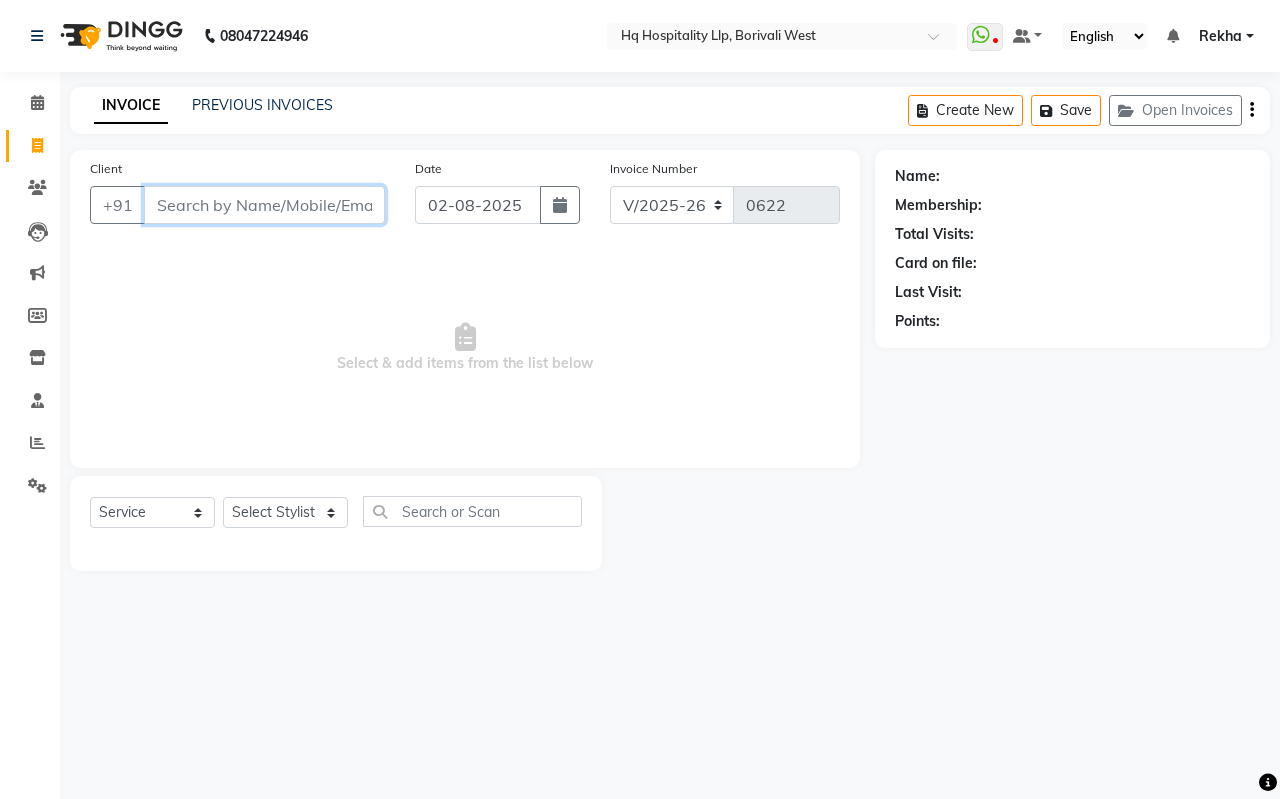 click on "Client" at bounding box center (264, 205) 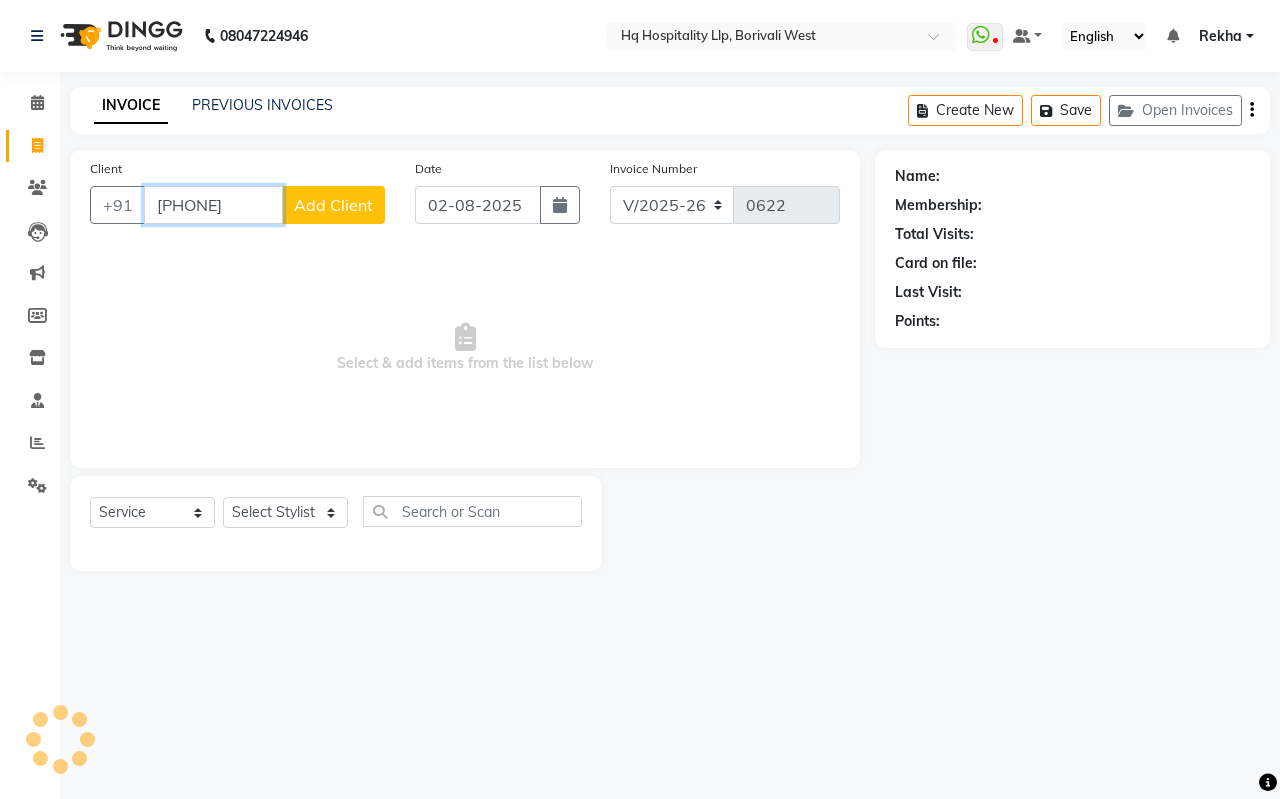 type on "[PHONE]" 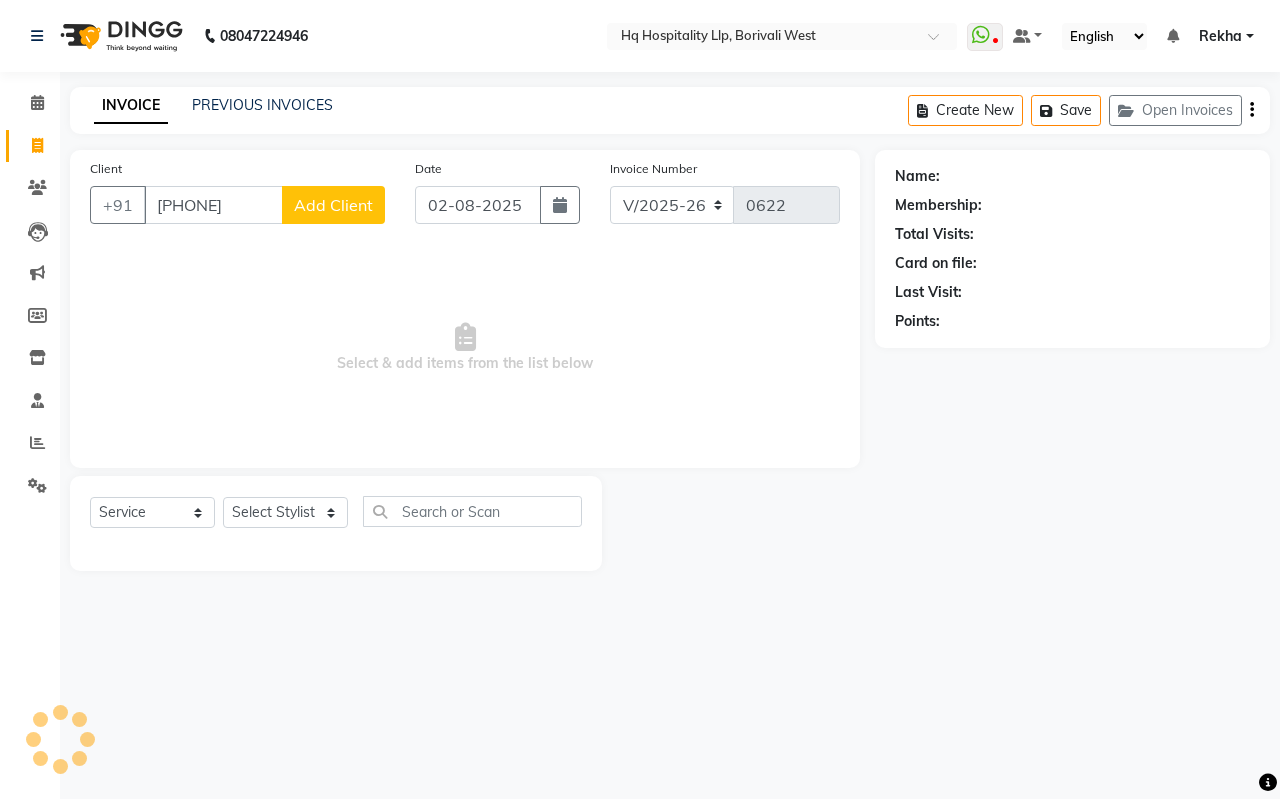click on "Add Client" 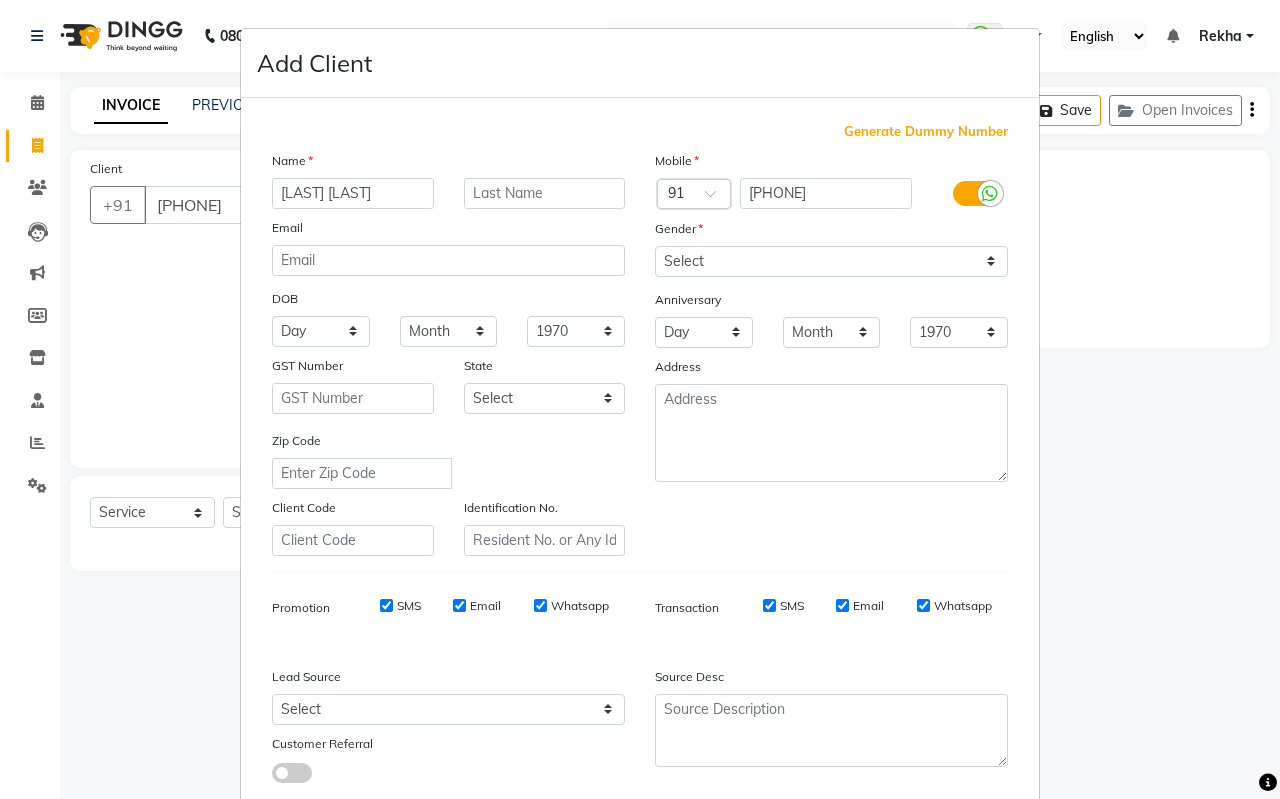 type on "[LAST] [LAST]" 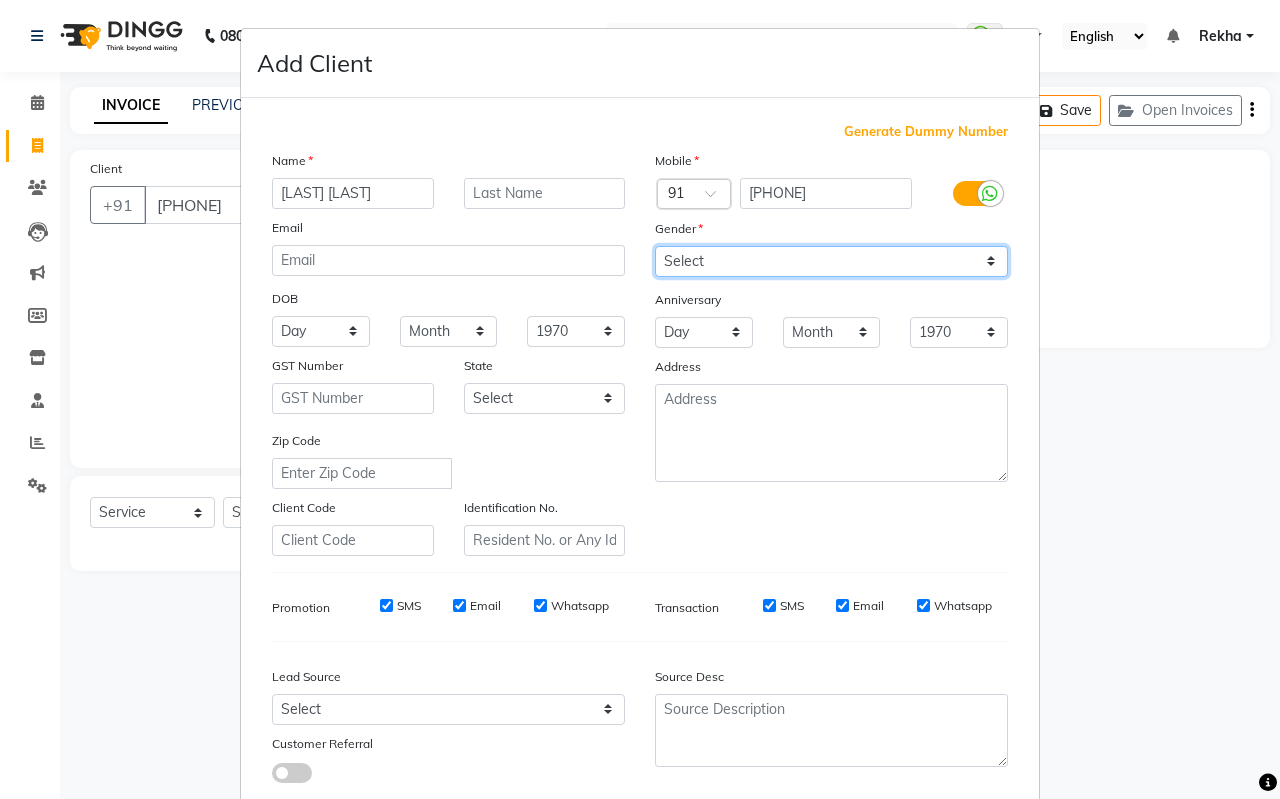 click on "Select Male Female Other Prefer Not To Say" at bounding box center (831, 261) 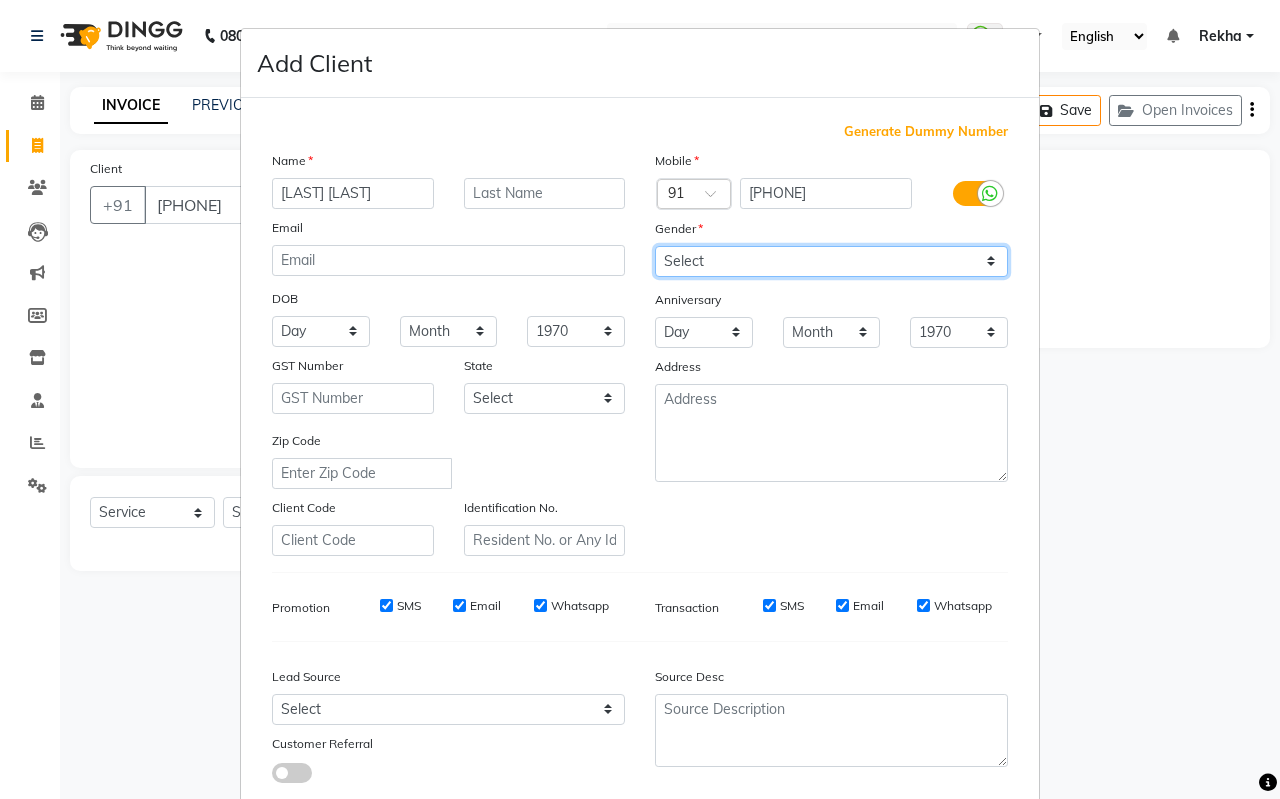 select on "female" 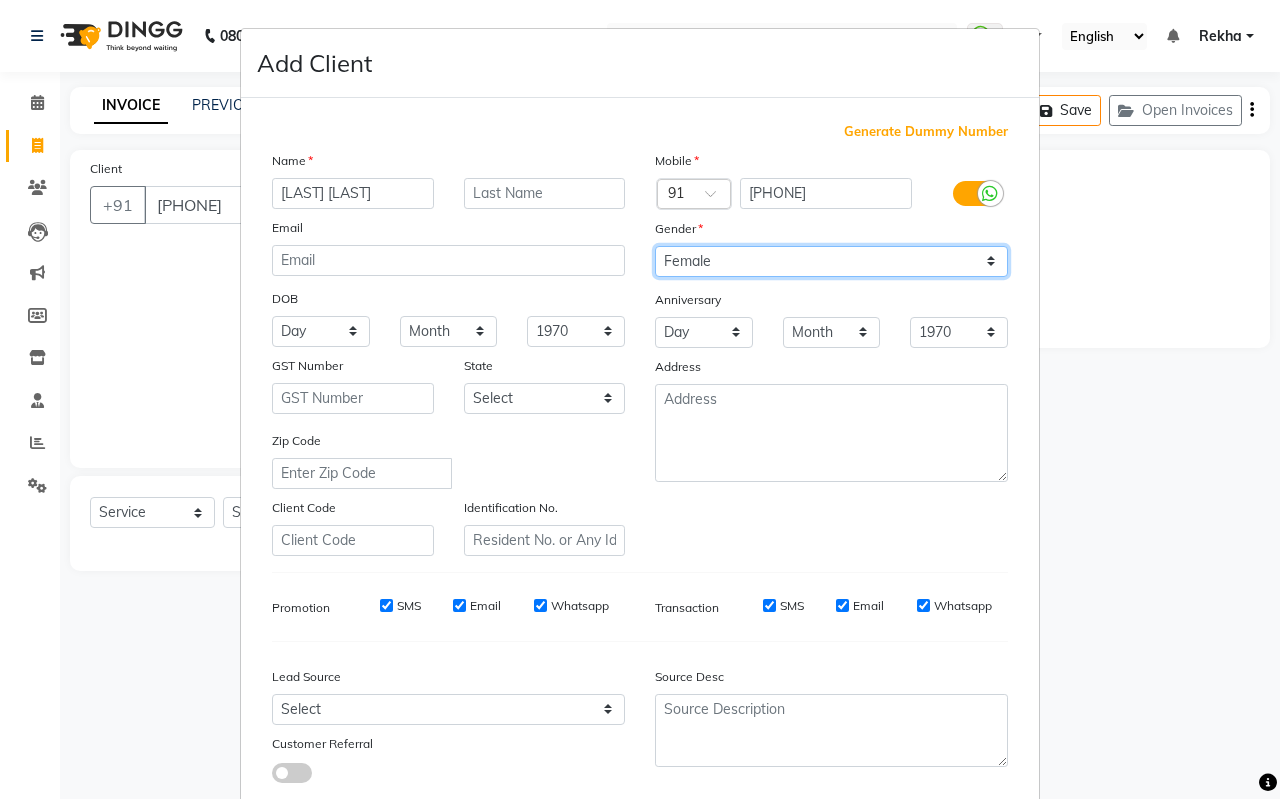 click on "Select Male Female Other Prefer Not To Say" at bounding box center (831, 261) 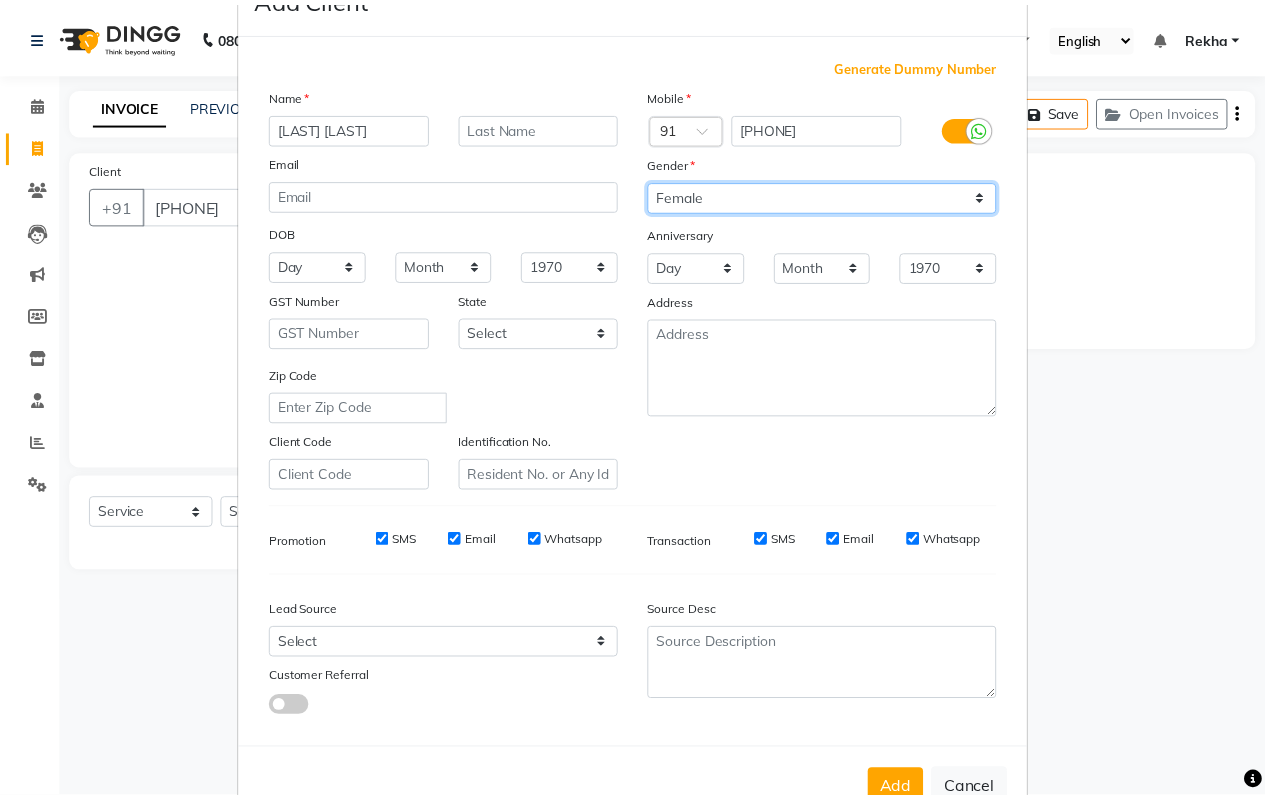 scroll, scrollTop: 100, scrollLeft: 0, axis: vertical 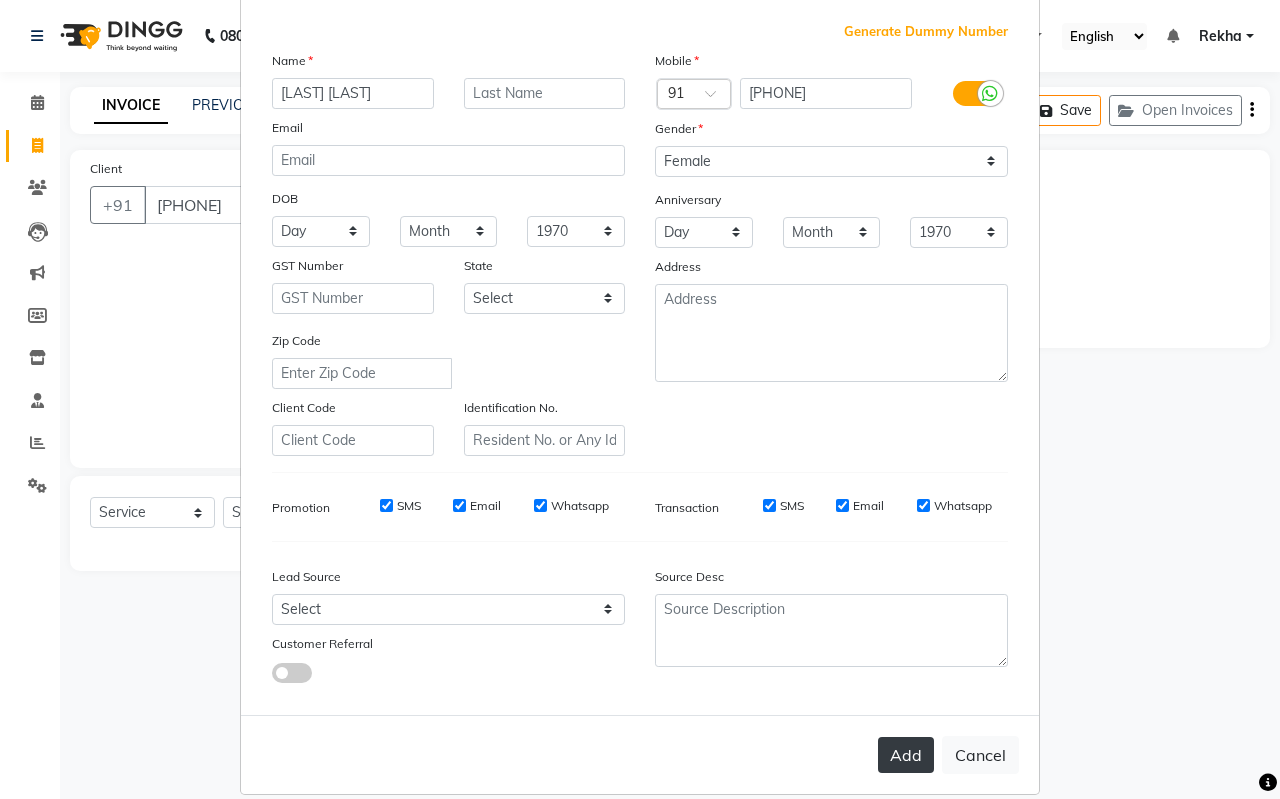 click on "Add" at bounding box center (906, 755) 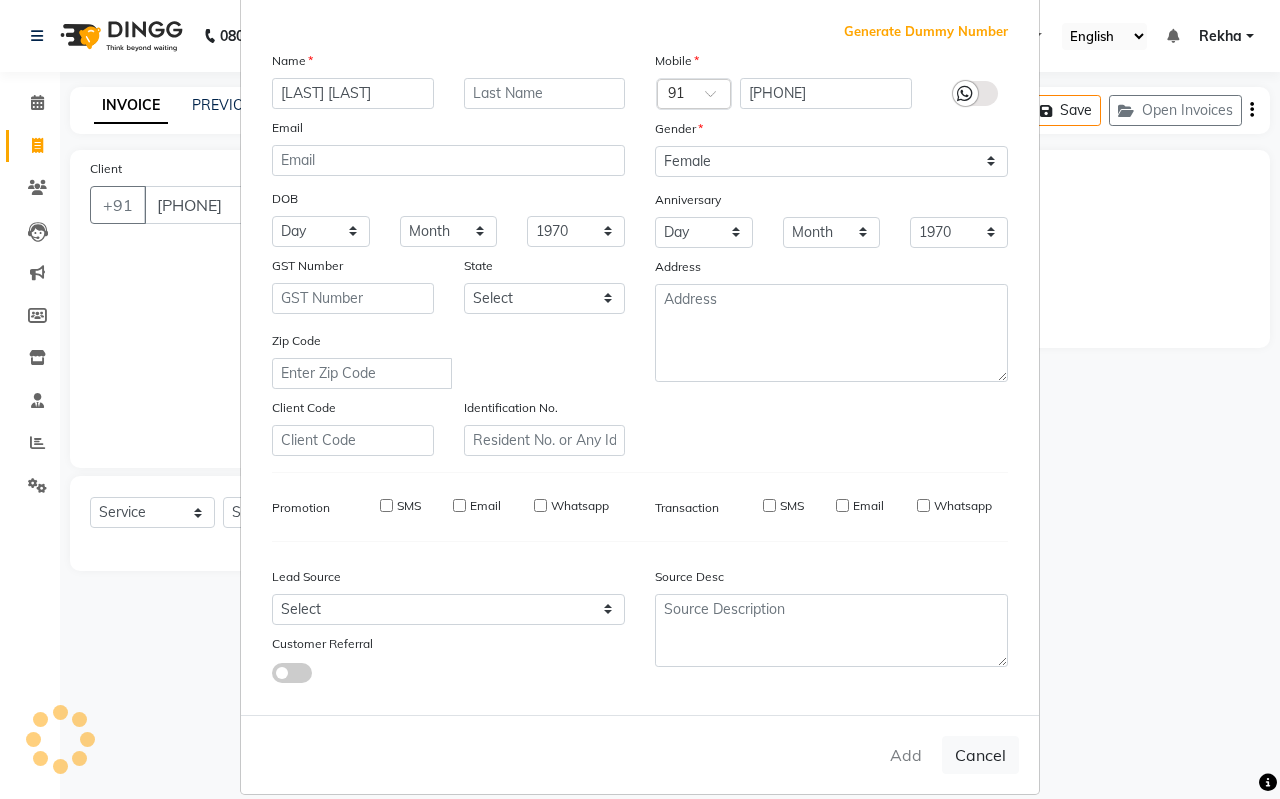 type 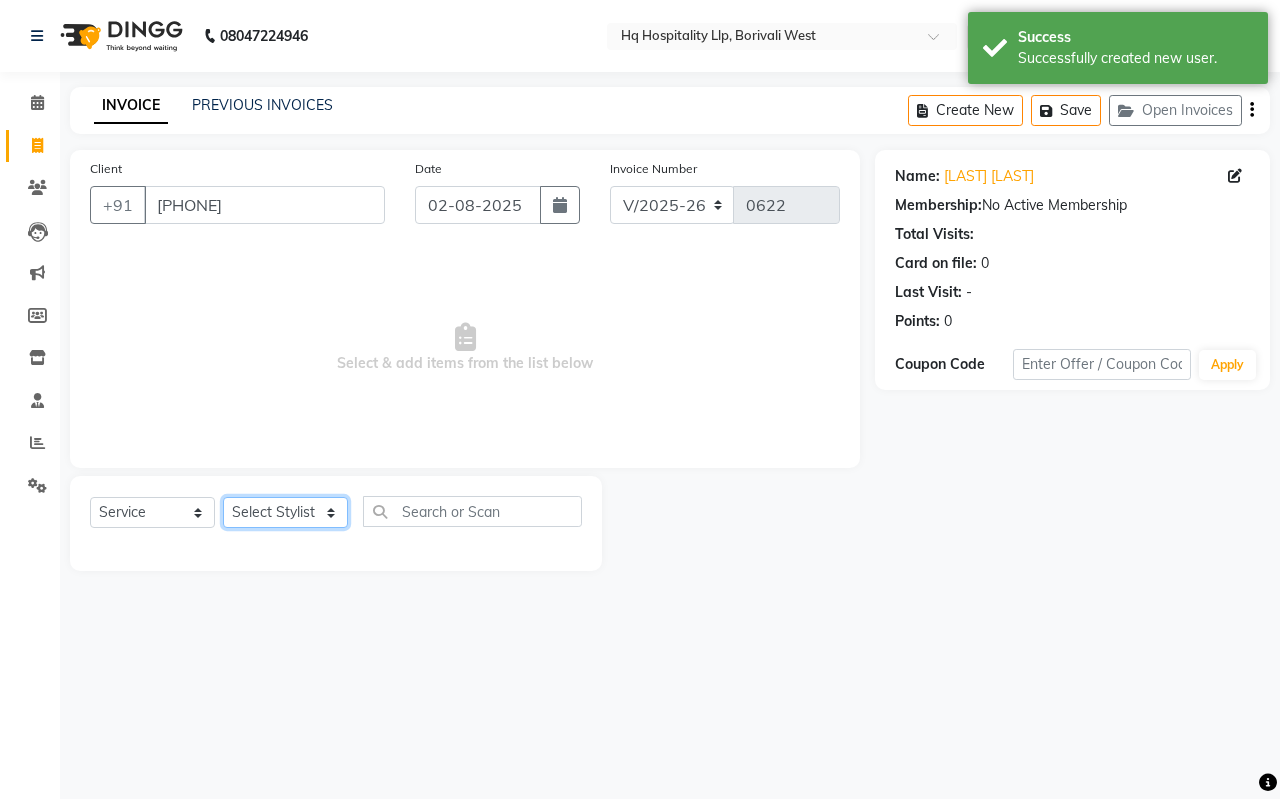 click on "Select Stylist [LAST]    Manager [LAST] [LAST] Old Staff [LAST] [LAST]   [LAST]   [LAST]   [LAST]   [LAST]   [LAST]" 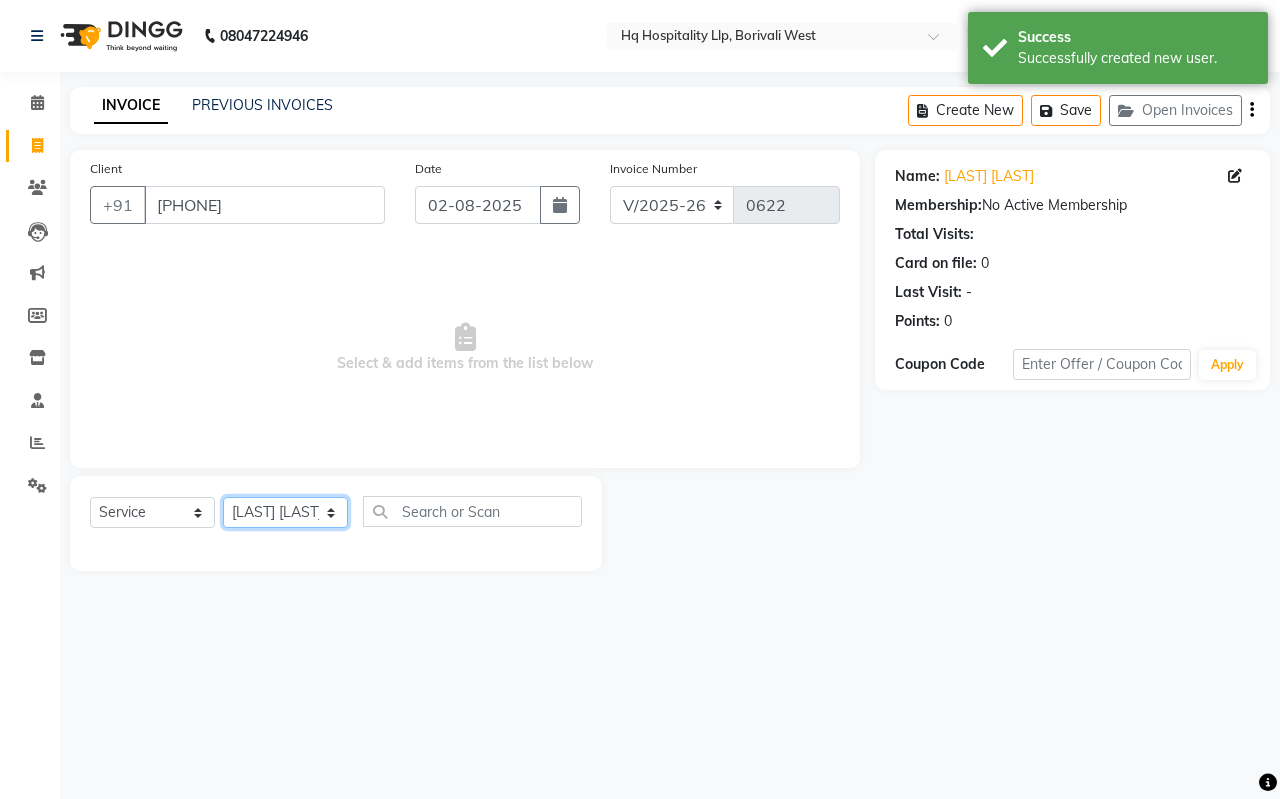 click on "Select Stylist [LAST]    Manager [LAST] [LAST] Old Staff [LAST] [LAST]   [LAST]   [LAST]   [LAST]   [LAST]   [LAST]" 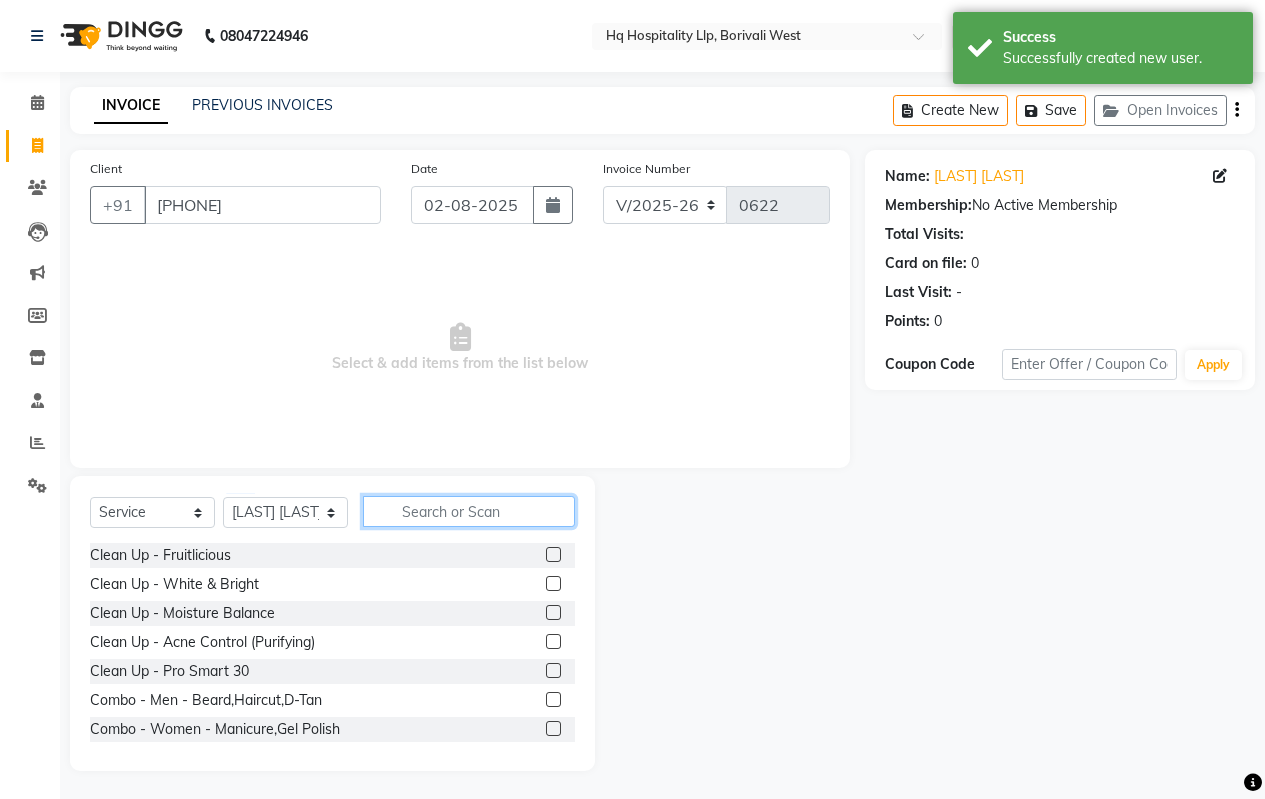 click 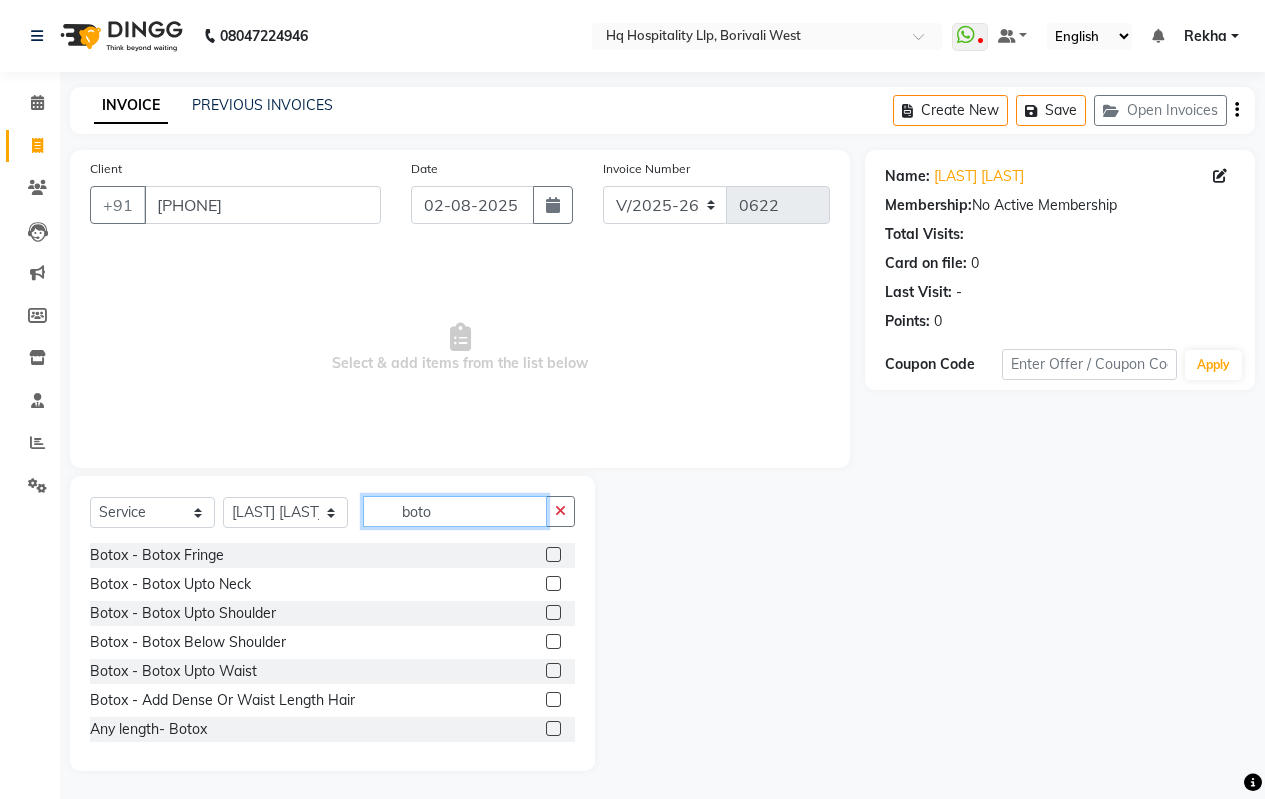 type on "boto" 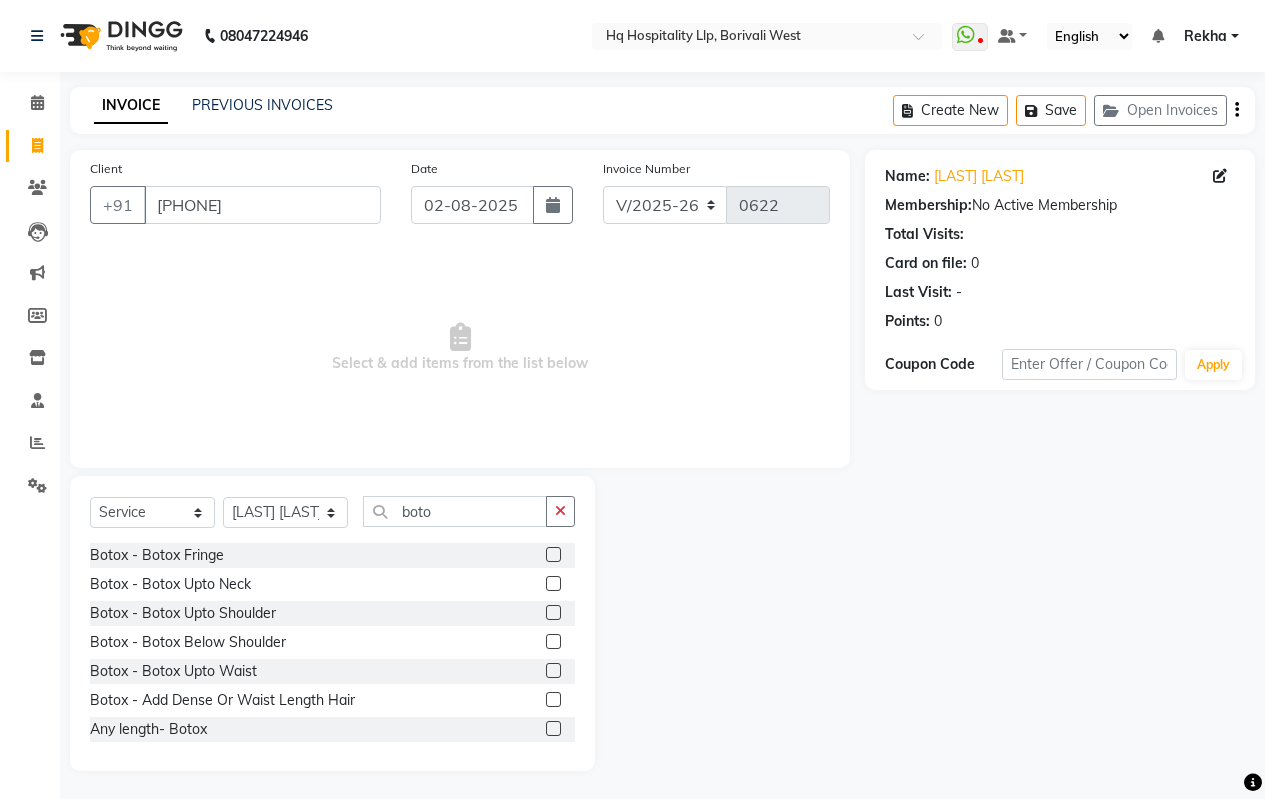 click 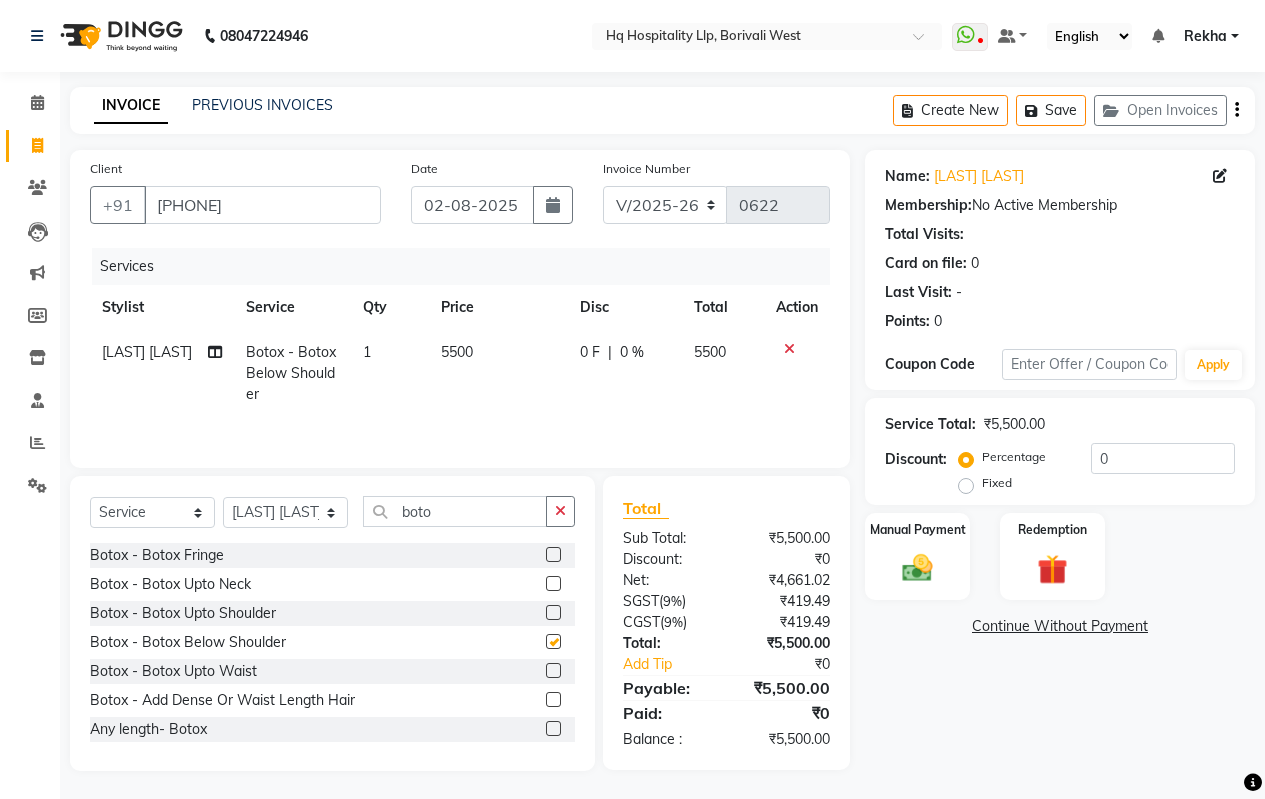 checkbox on "false" 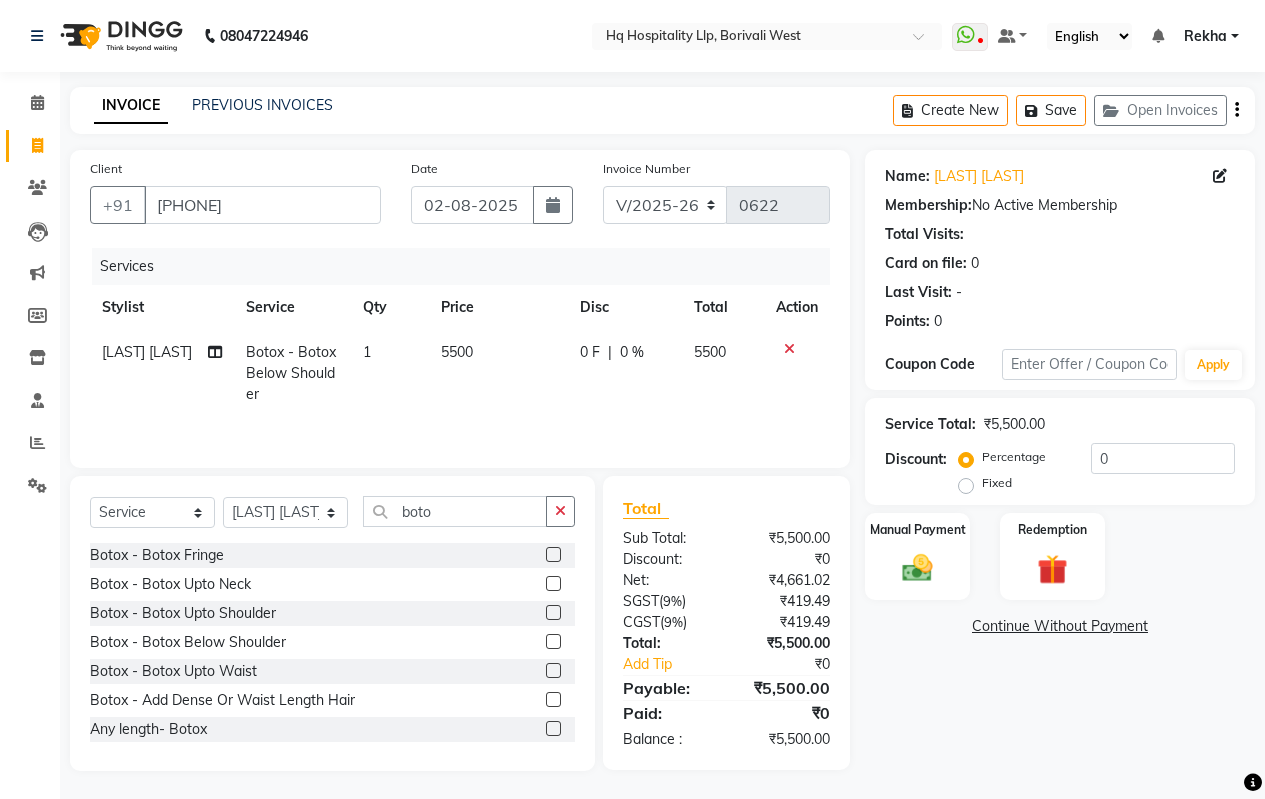 click on "5500" 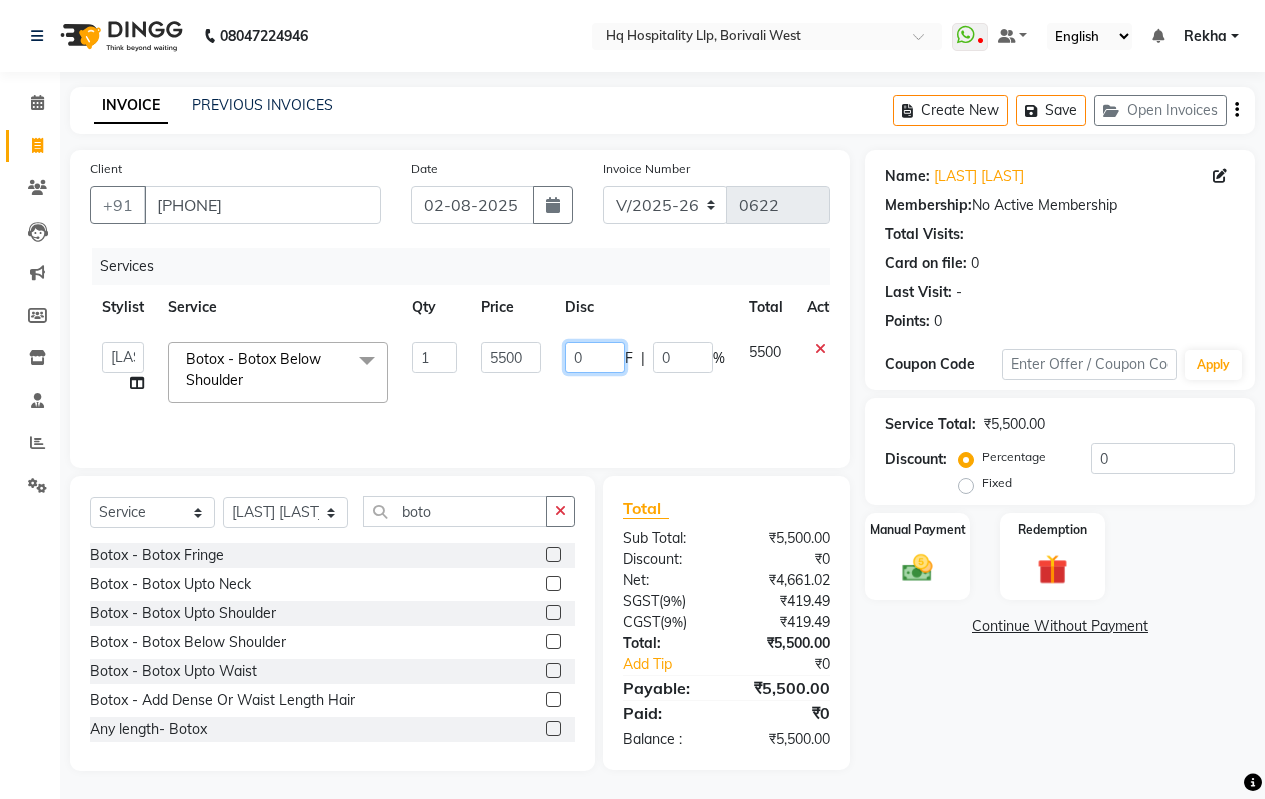 drag, startPoint x: 608, startPoint y: 360, endPoint x: 248, endPoint y: 363, distance: 360.0125 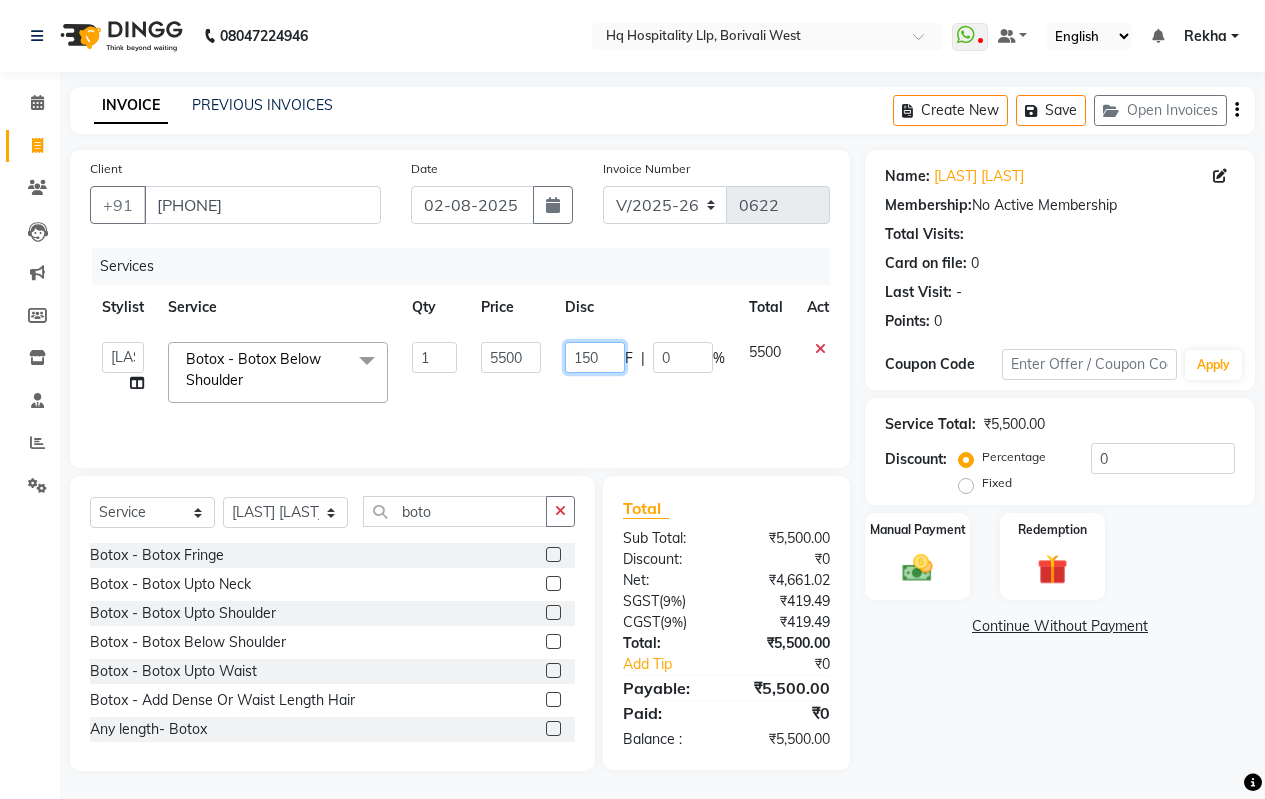 type on "1500" 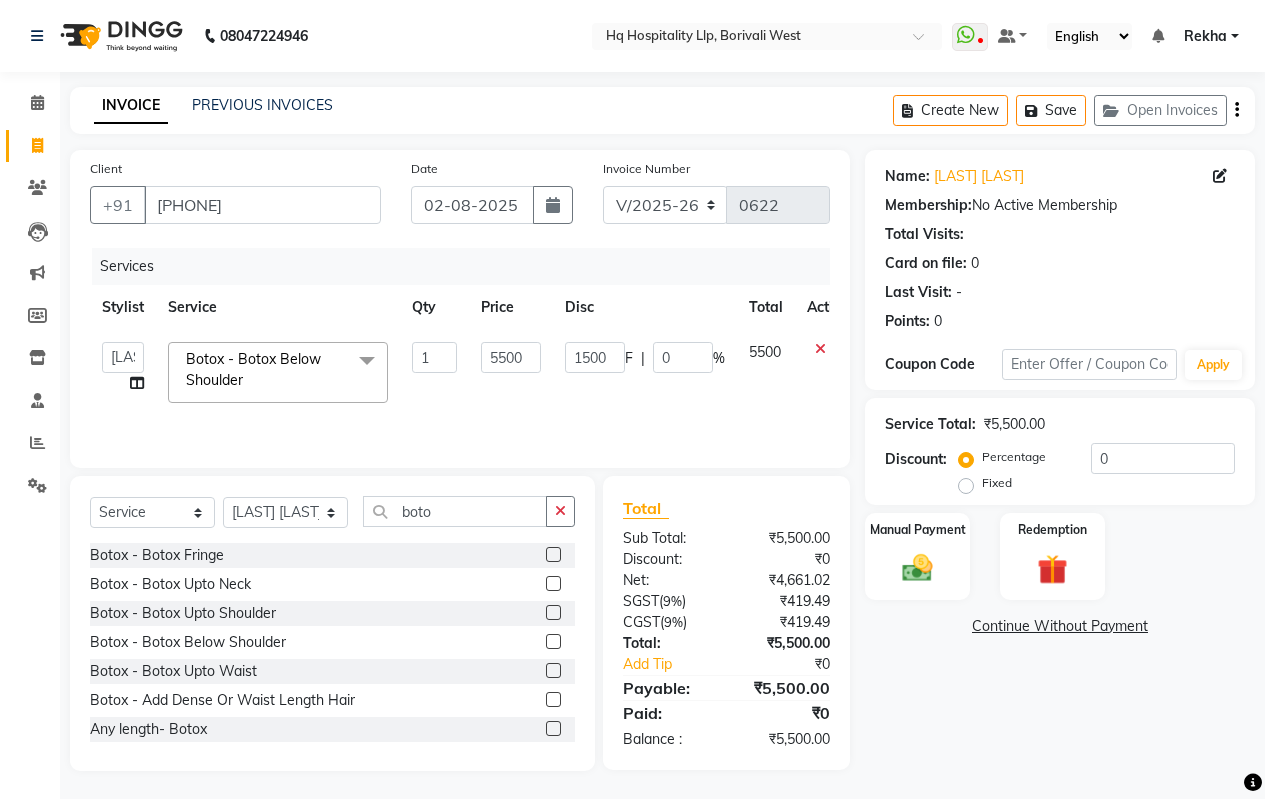click on "Name: Sejal Talware Membership: No Active Membership Total Visits: Card on file: 0 Last Visit: - Points: 0 Coupon Code Apply Service Total: ₹5,500.00 Discount: Percentage Fixed 0 Manual Payment Redemption Continue Without Payment" 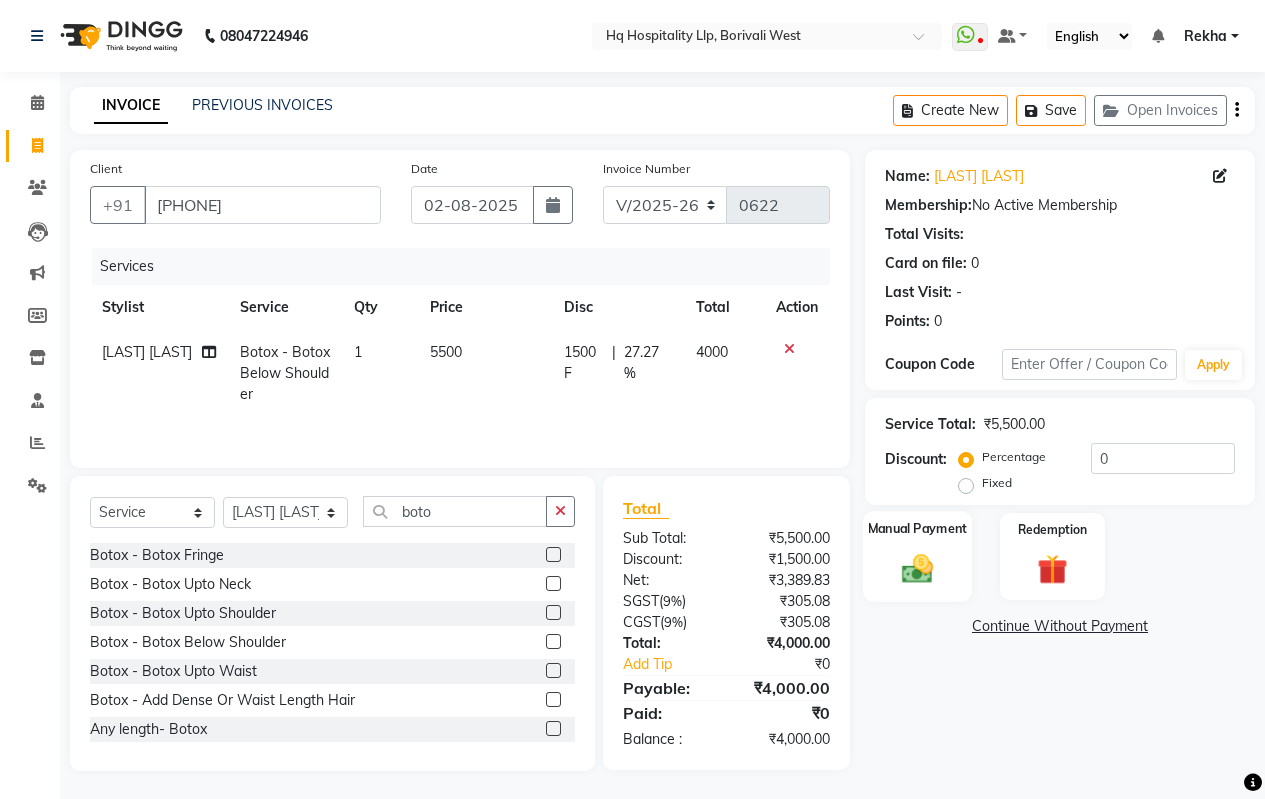click 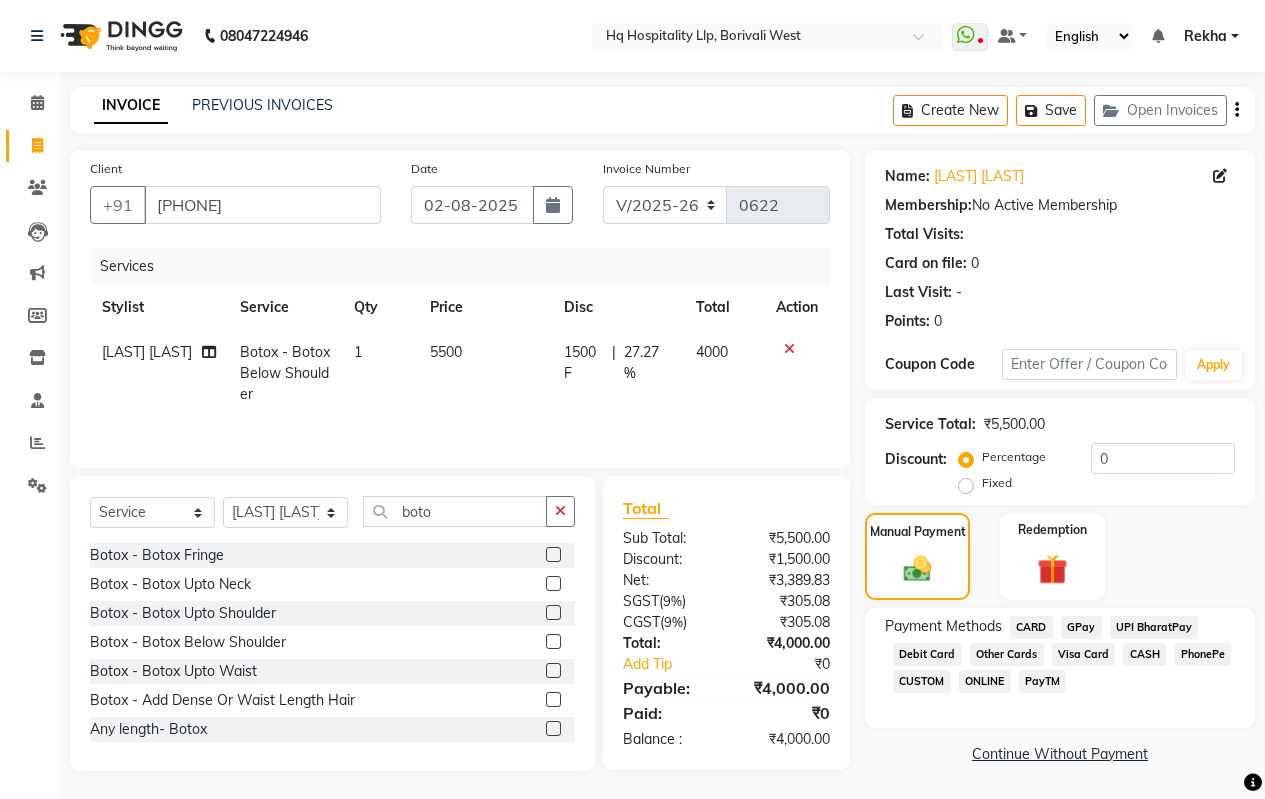 click on "GPay" 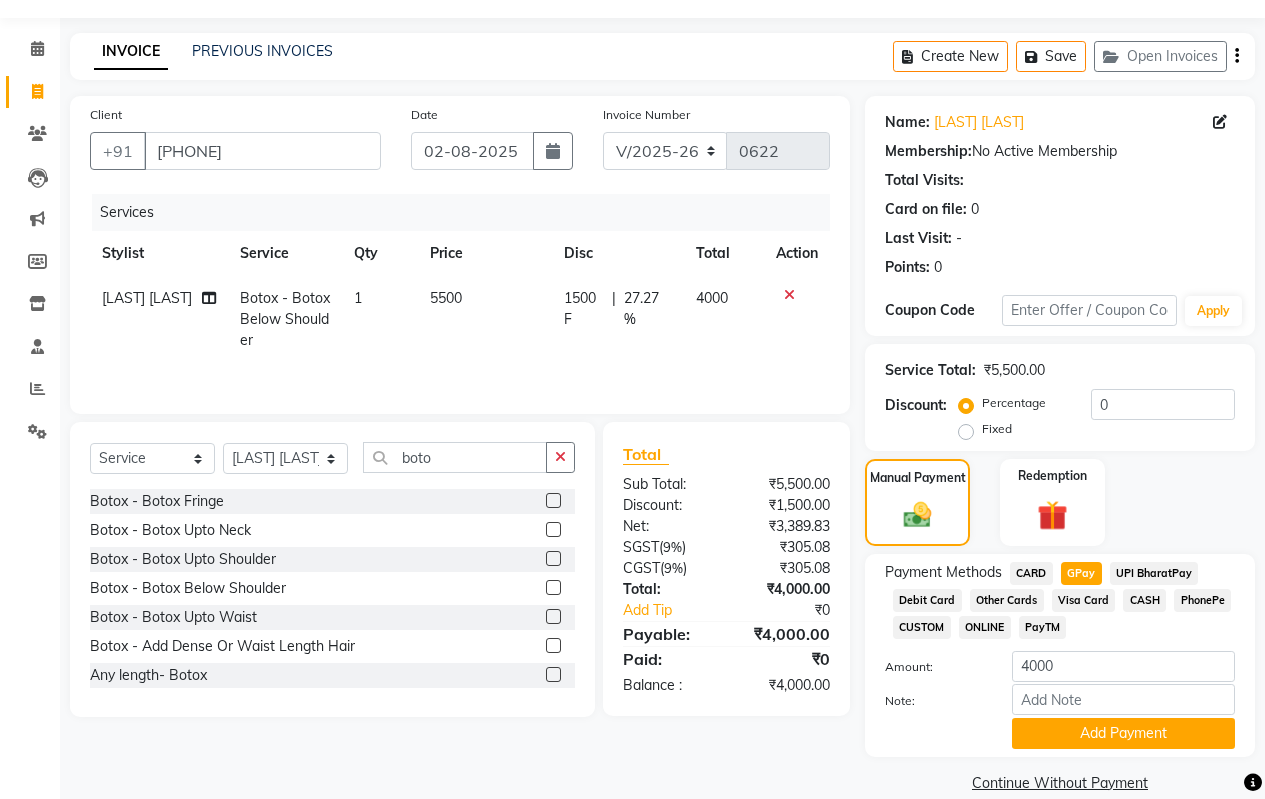 scroll, scrollTop: 83, scrollLeft: 0, axis: vertical 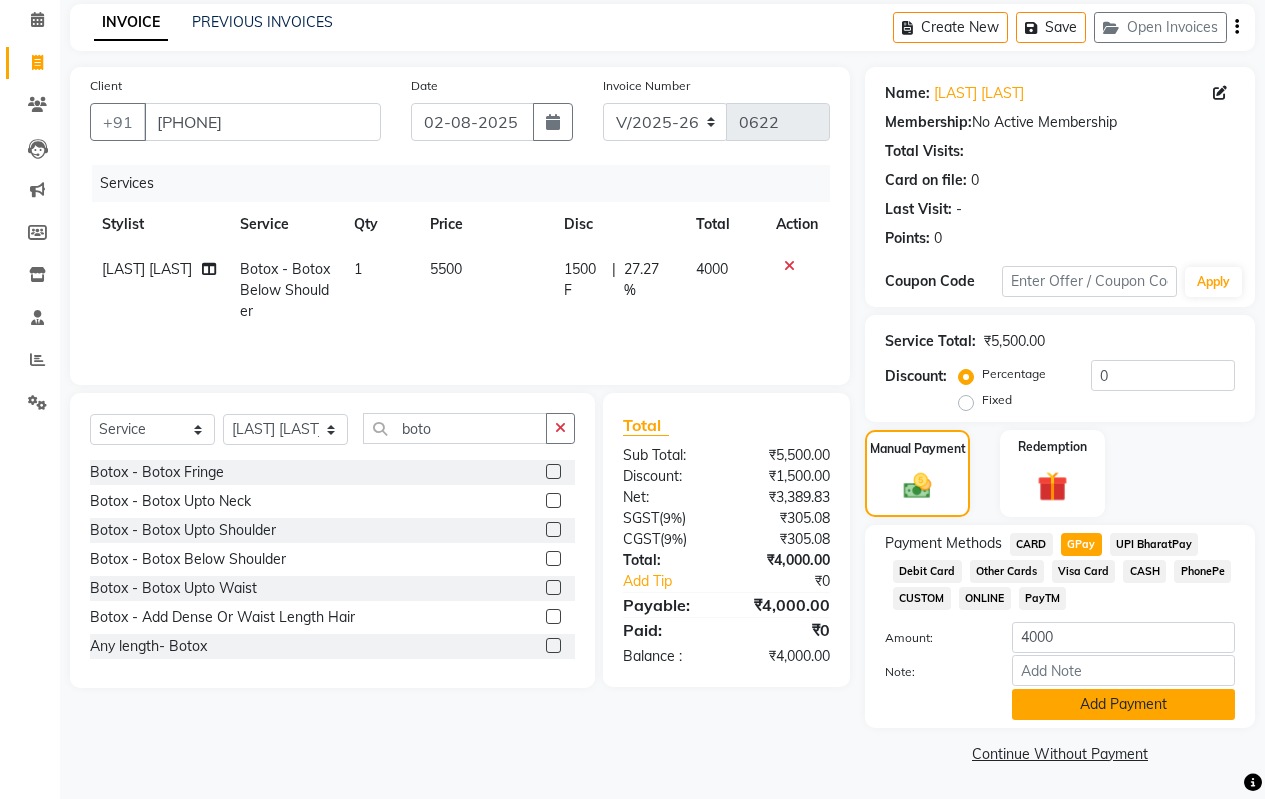 click on "Add Payment" 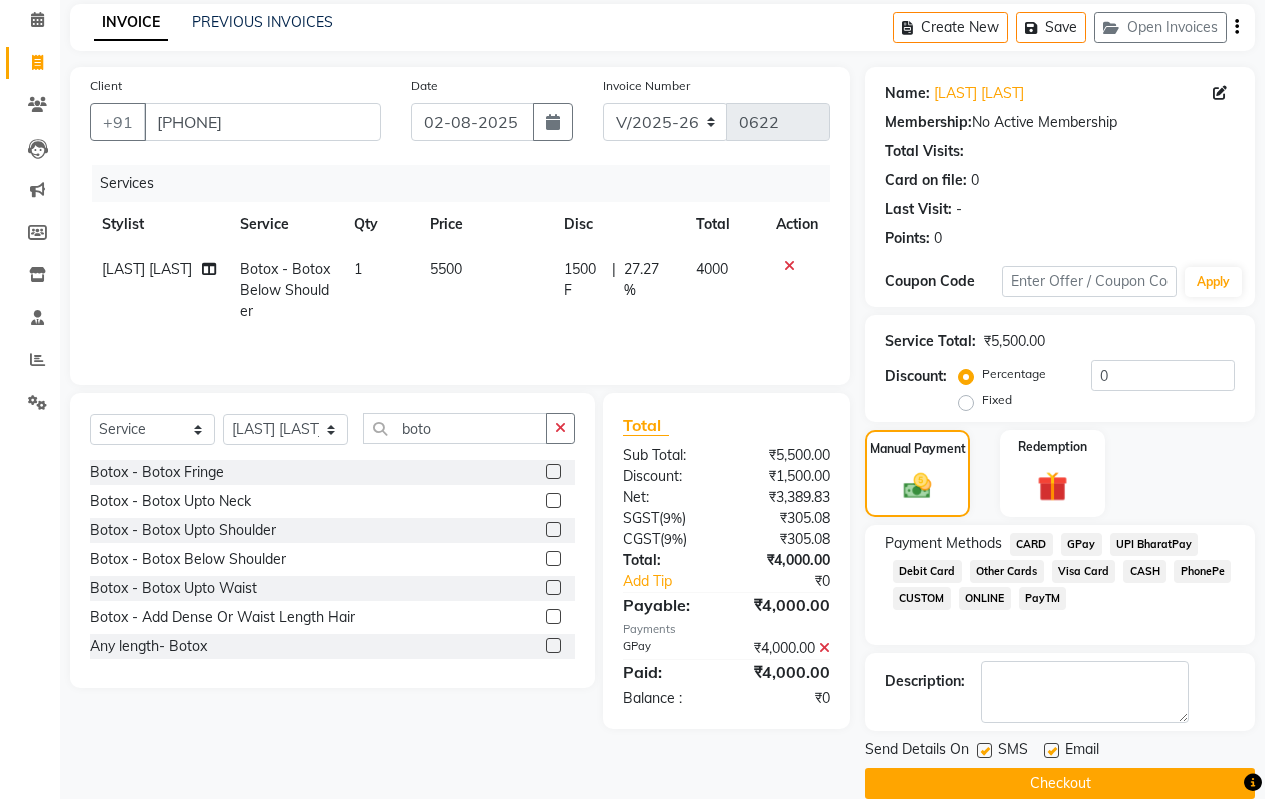 scroll, scrollTop: 113, scrollLeft: 0, axis: vertical 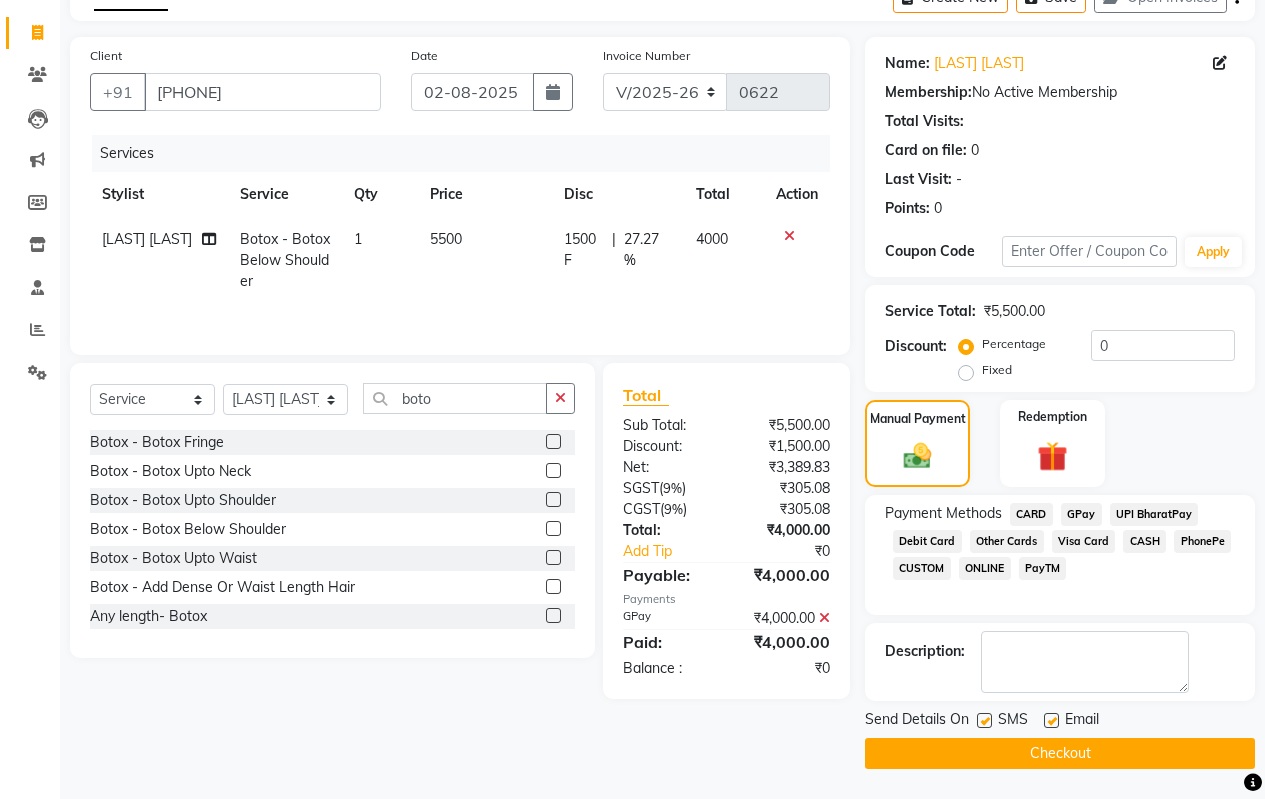 click on "Checkout" 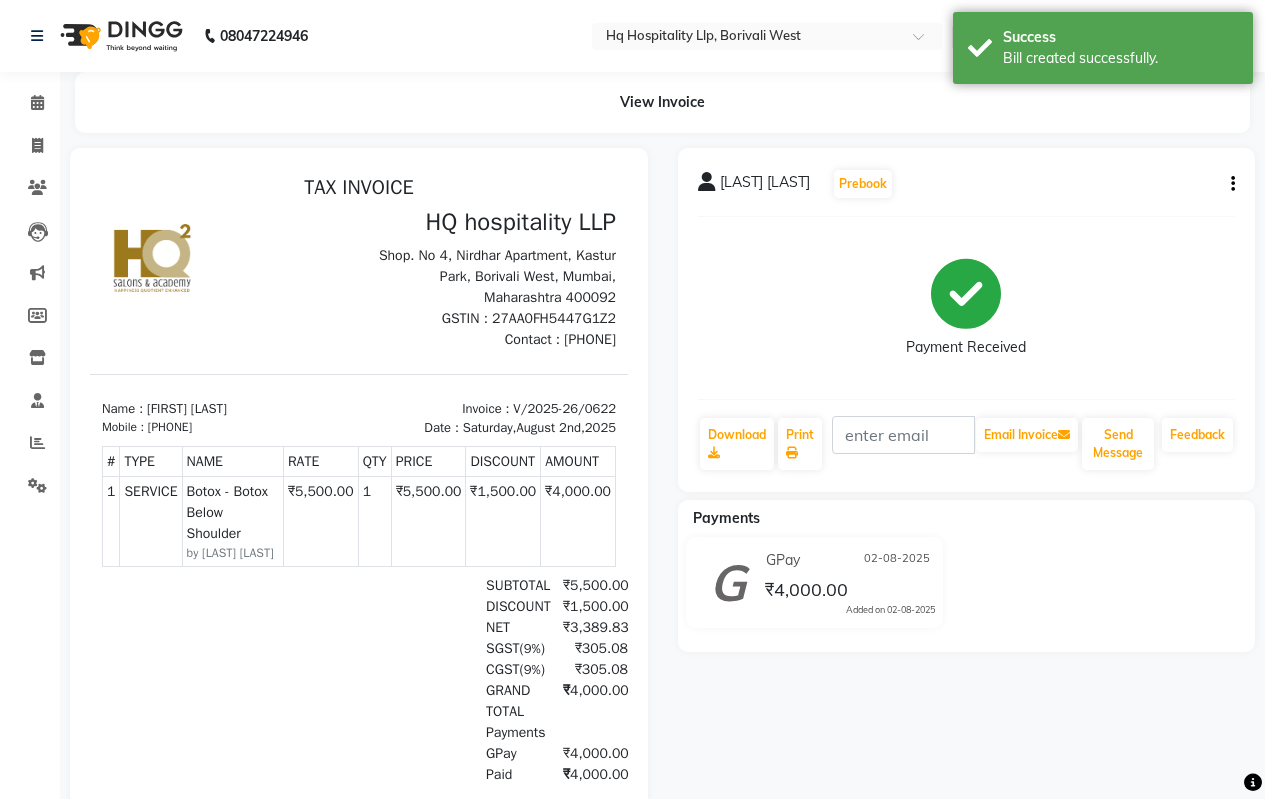 scroll, scrollTop: 0, scrollLeft: 0, axis: both 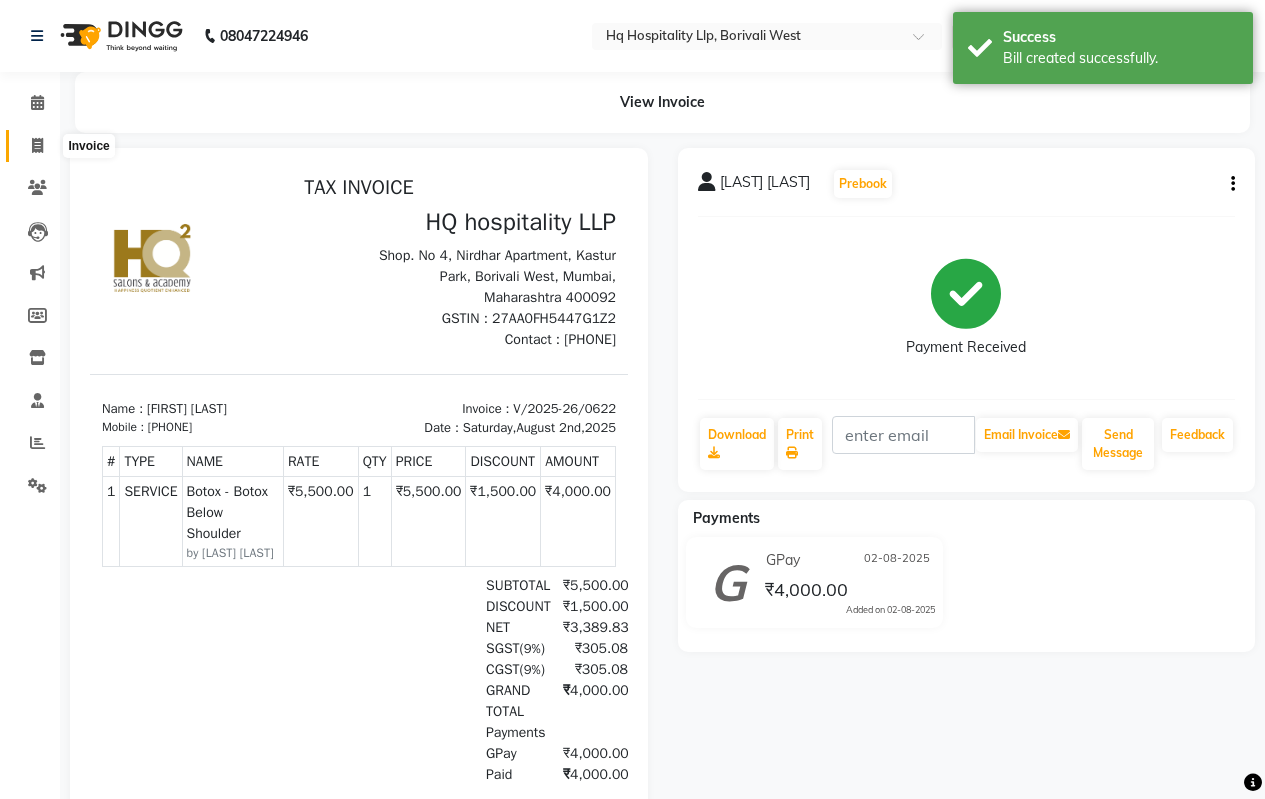 click 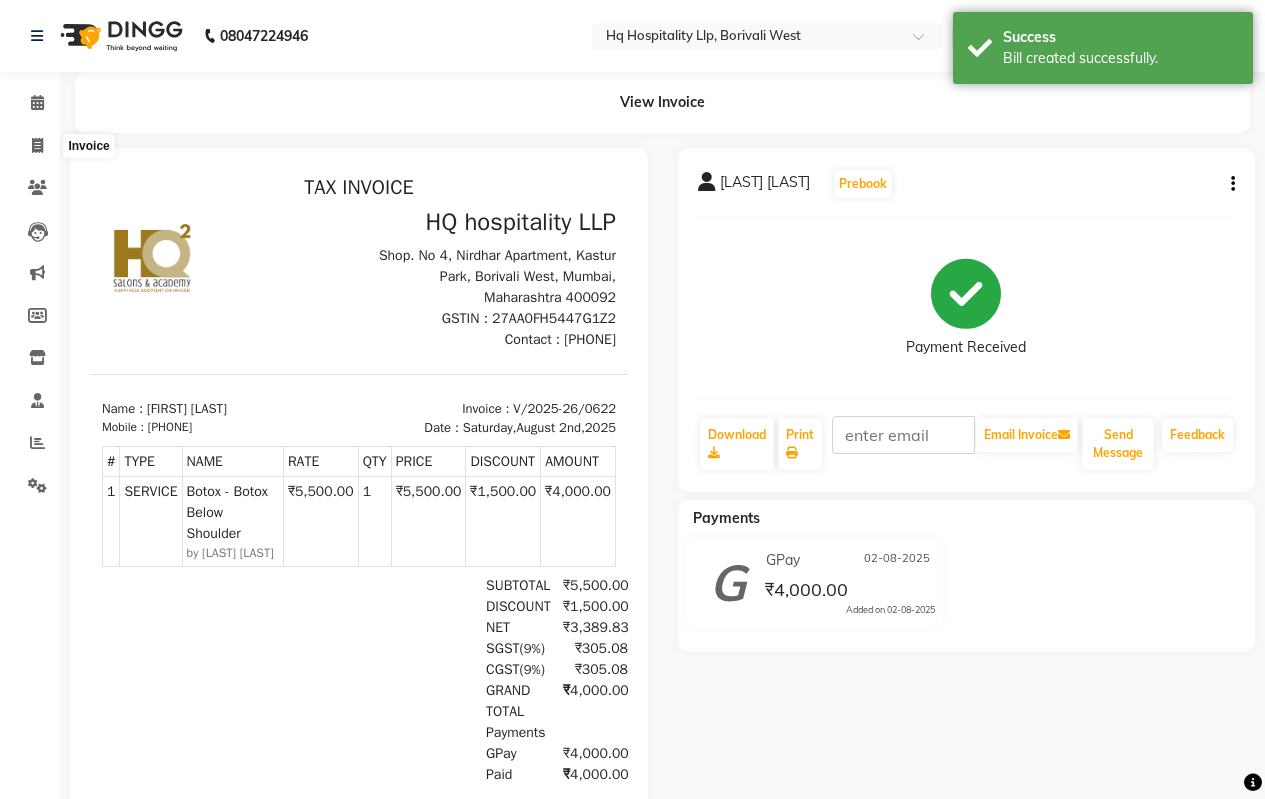 select on "7197" 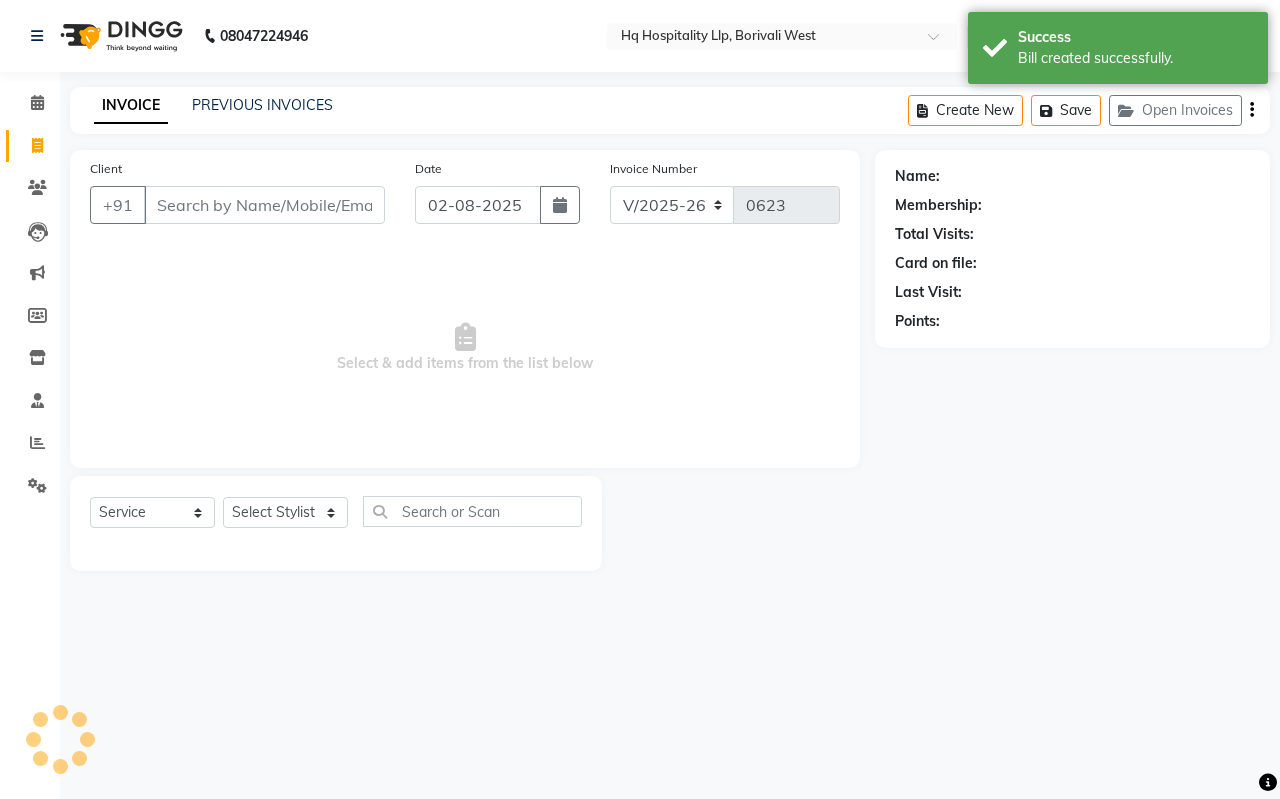 click on "INVOICE PREVIOUS INVOICES Create New   Save   Open Invoices" 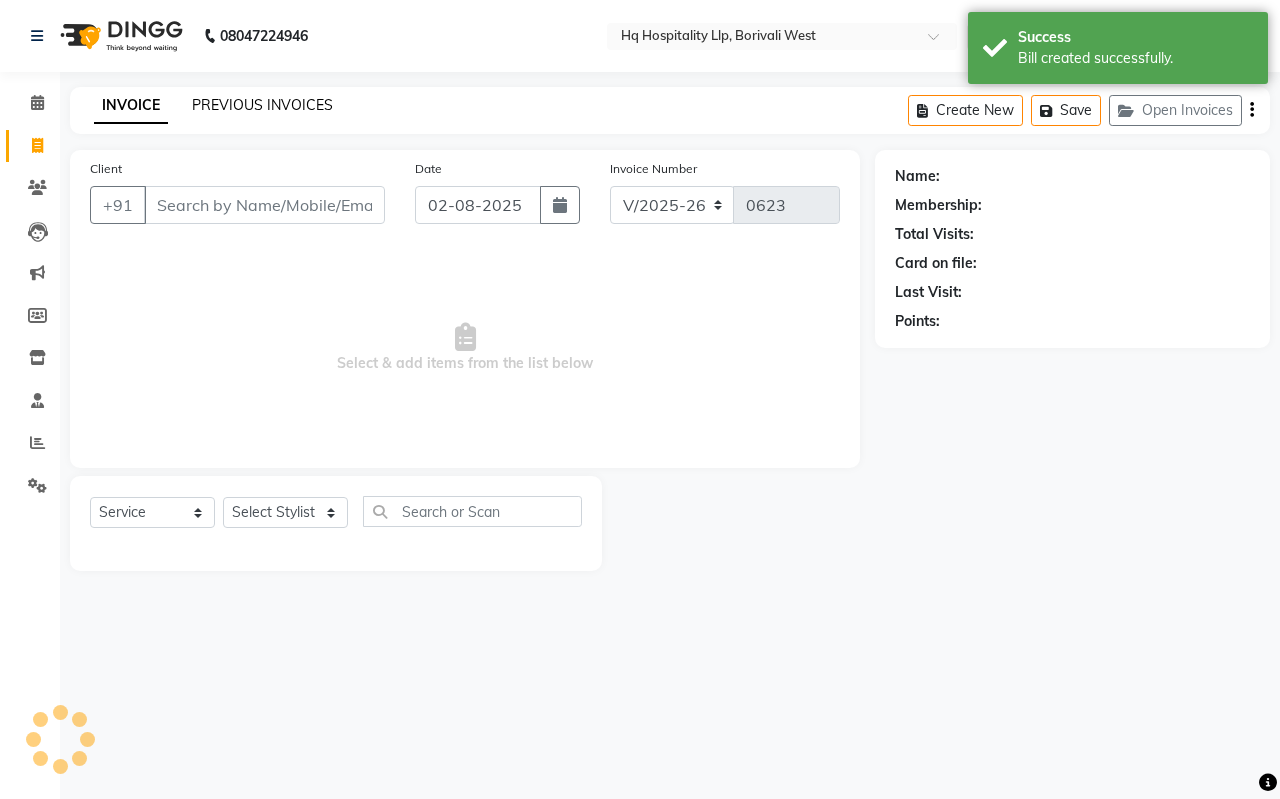 click on "PREVIOUS INVOICES" 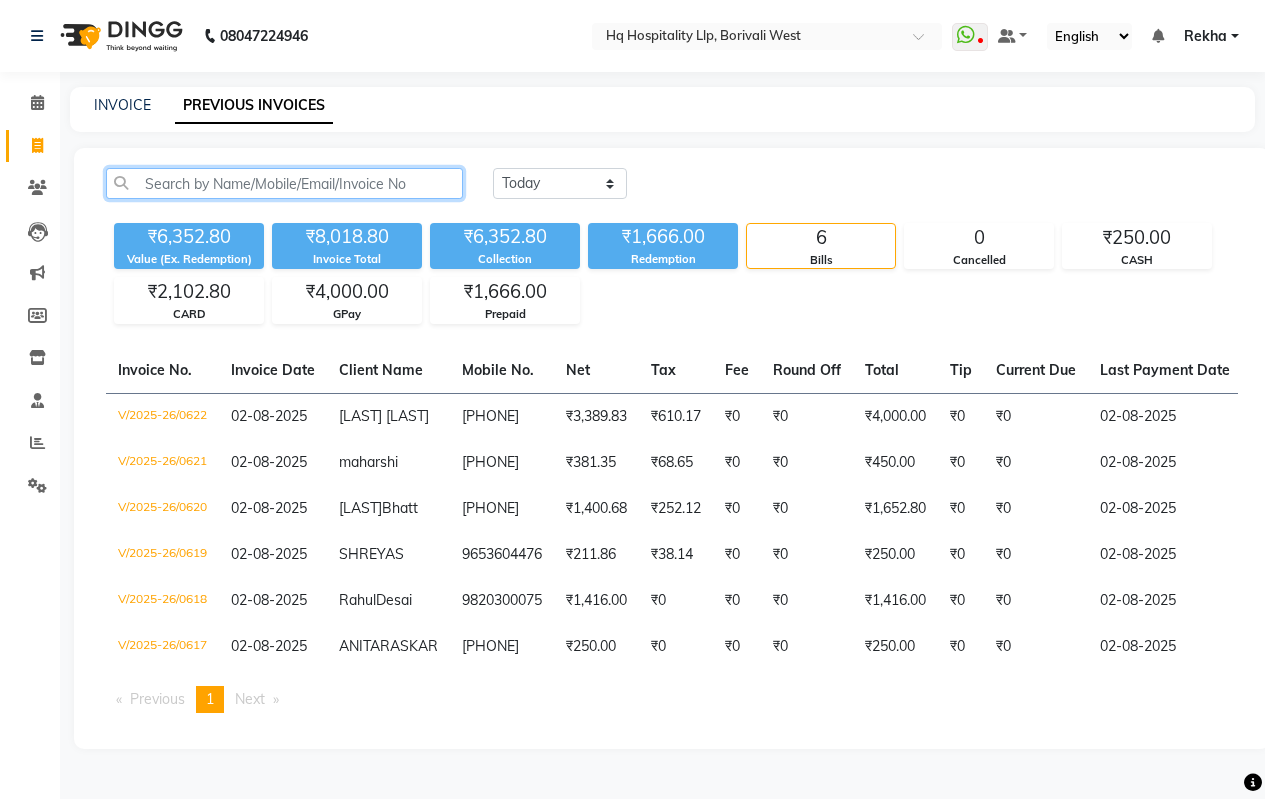 click 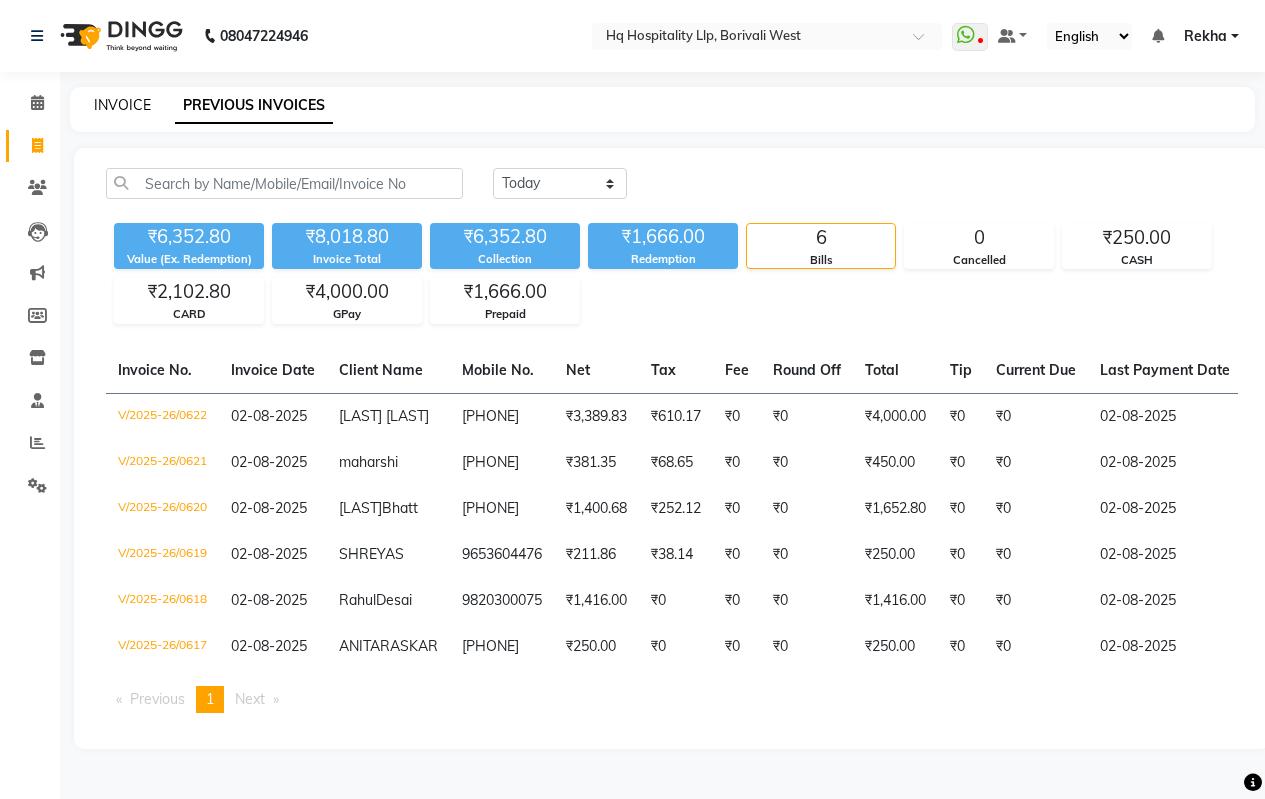 click on "INVOICE" 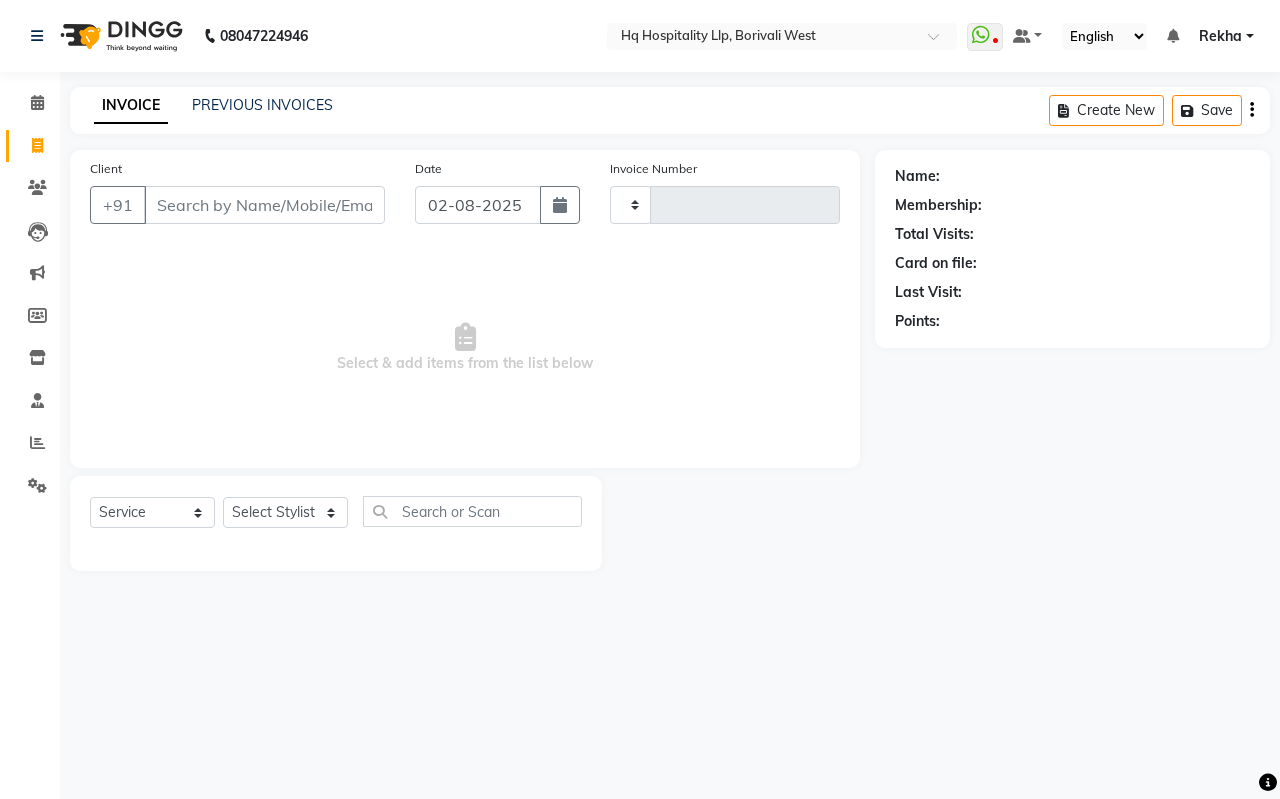 type on "0623" 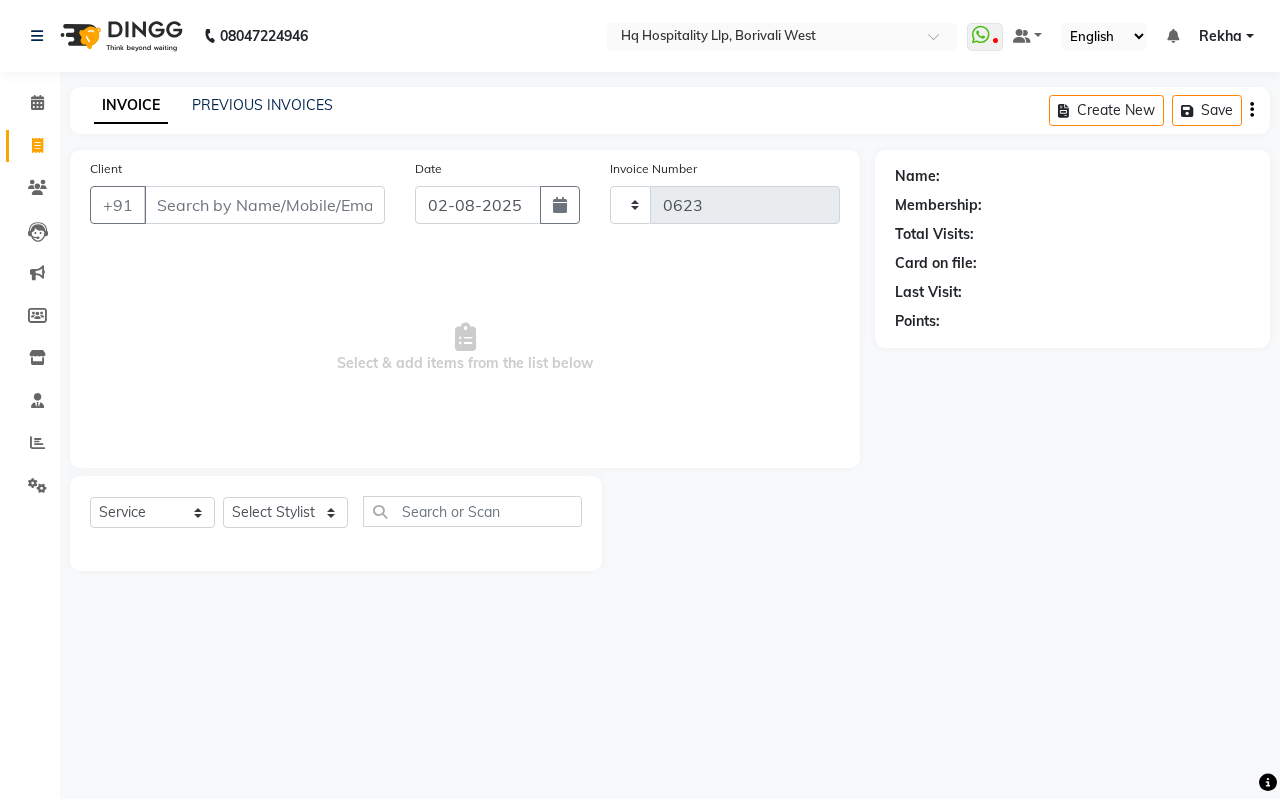 select on "7197" 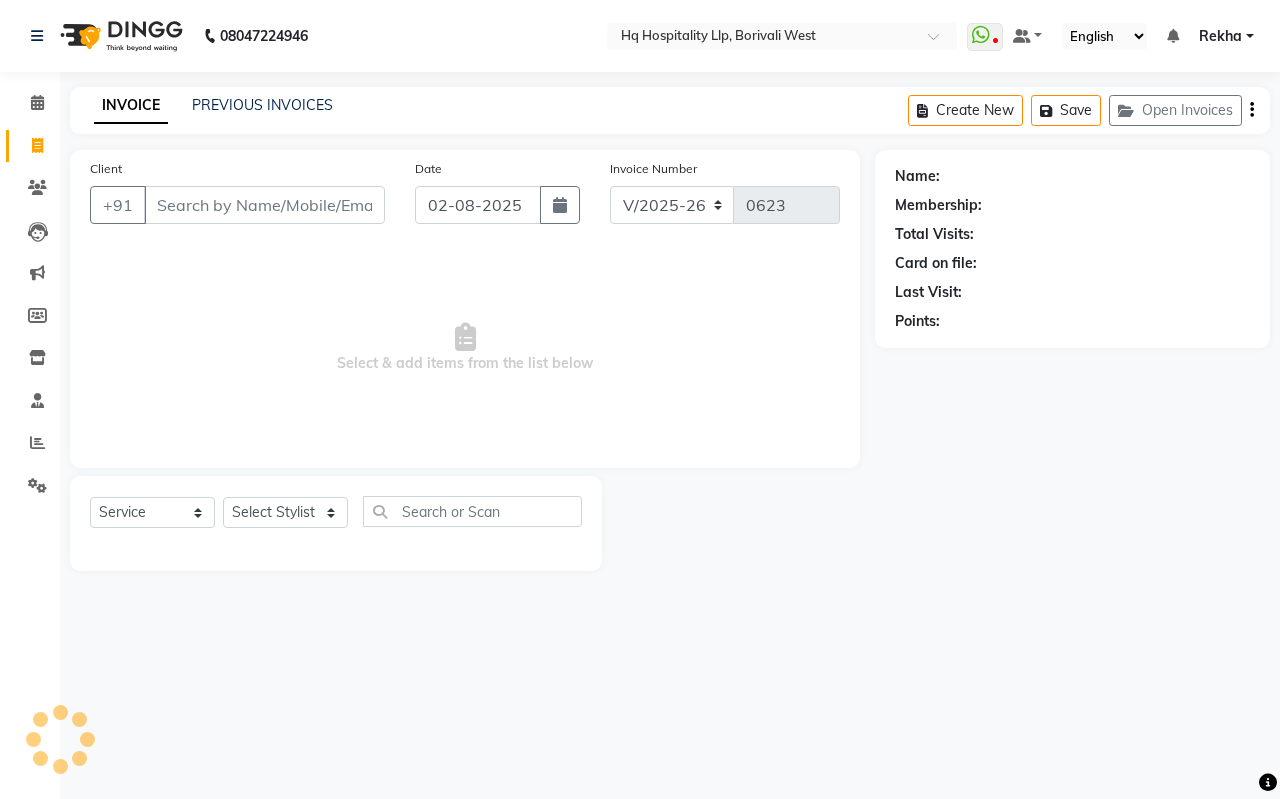 click on "Client" at bounding box center (264, 205) 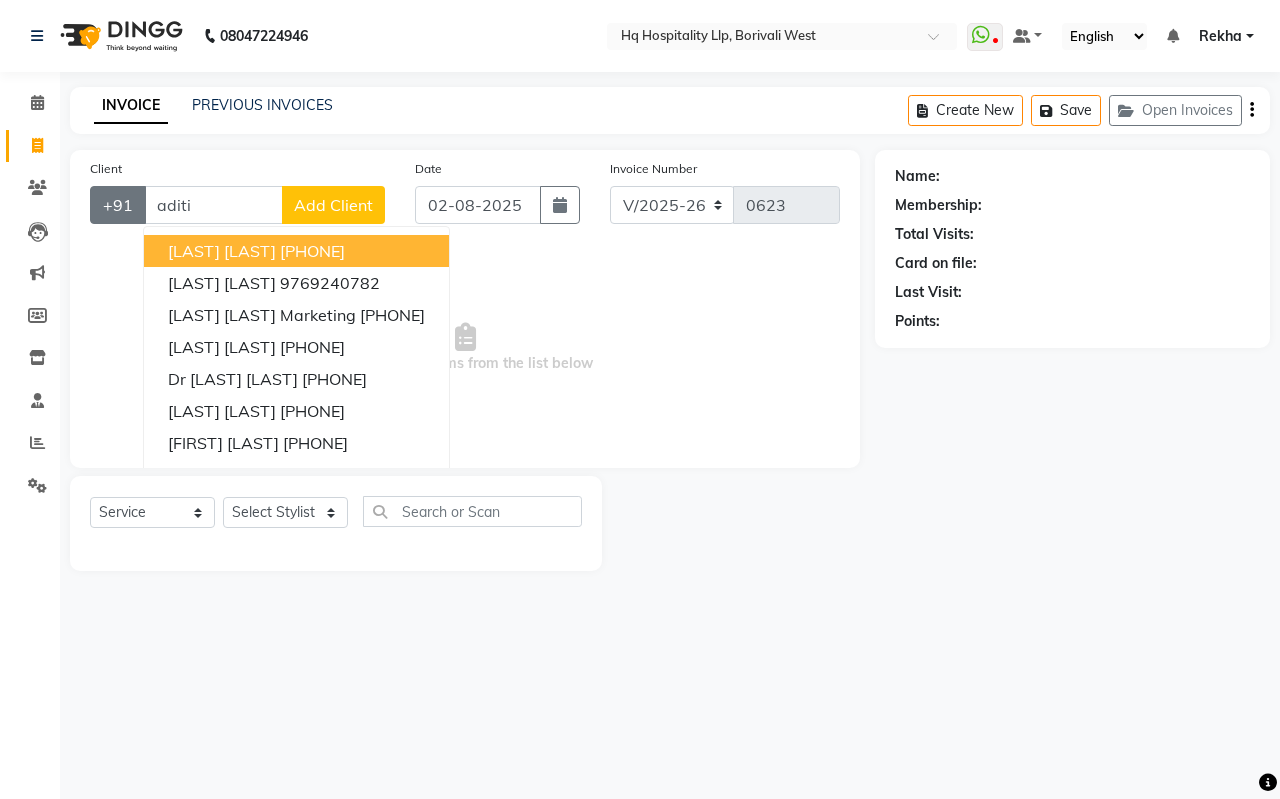 drag, startPoint x: 228, startPoint y: 199, endPoint x: 141, endPoint y: 208, distance: 87.46428 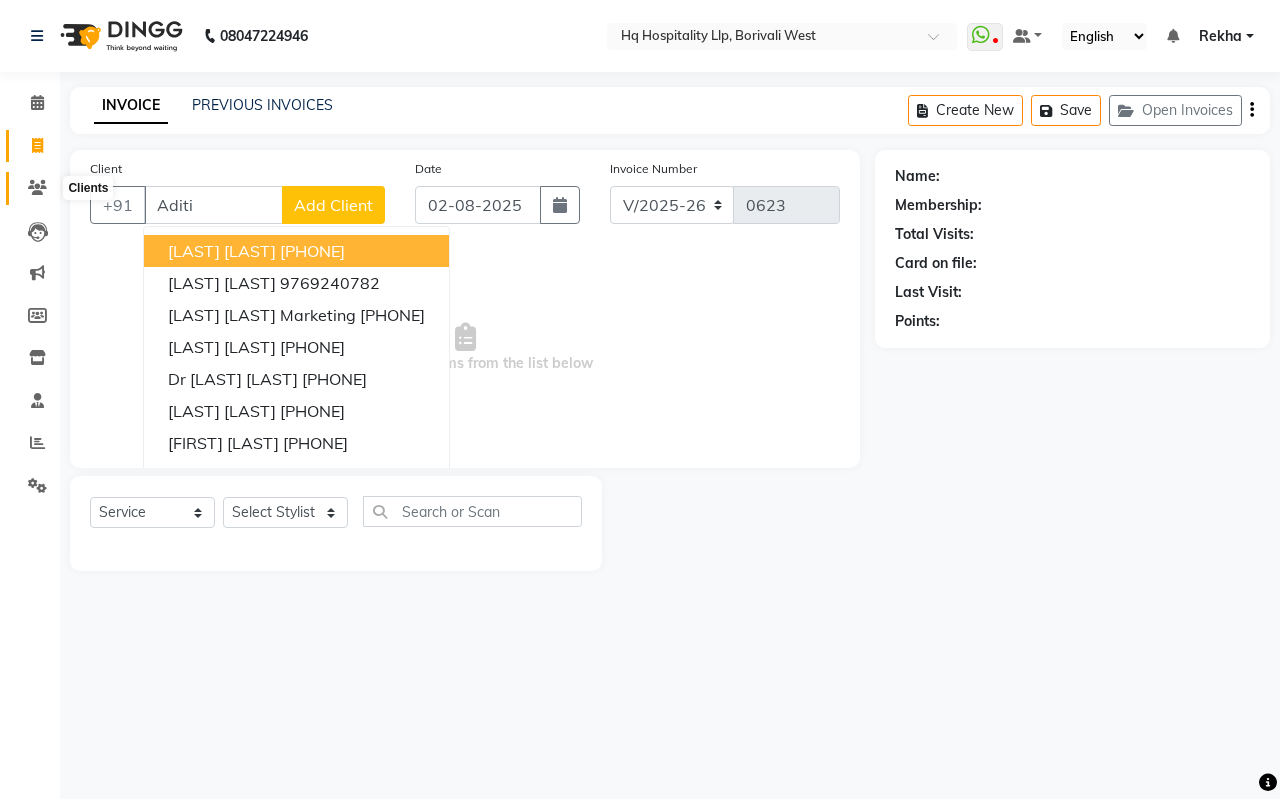 type on "Aditi" 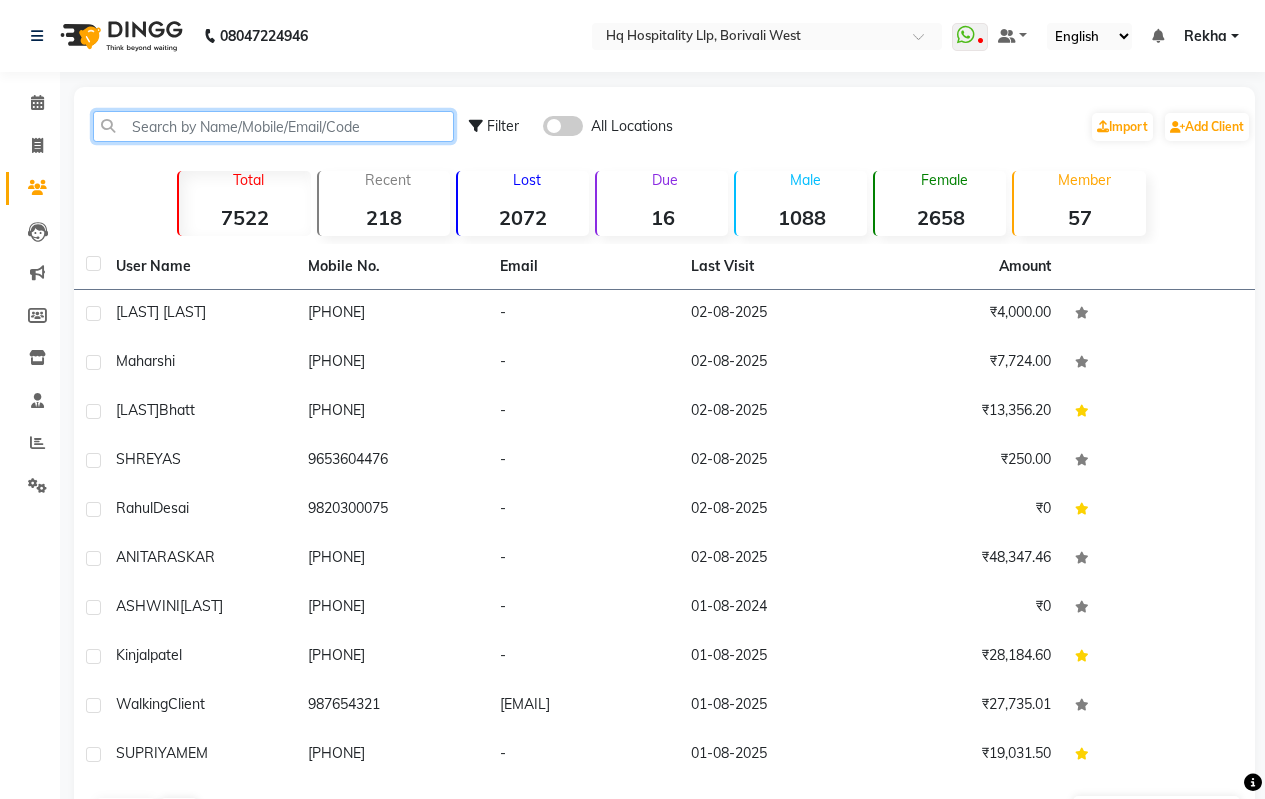 click 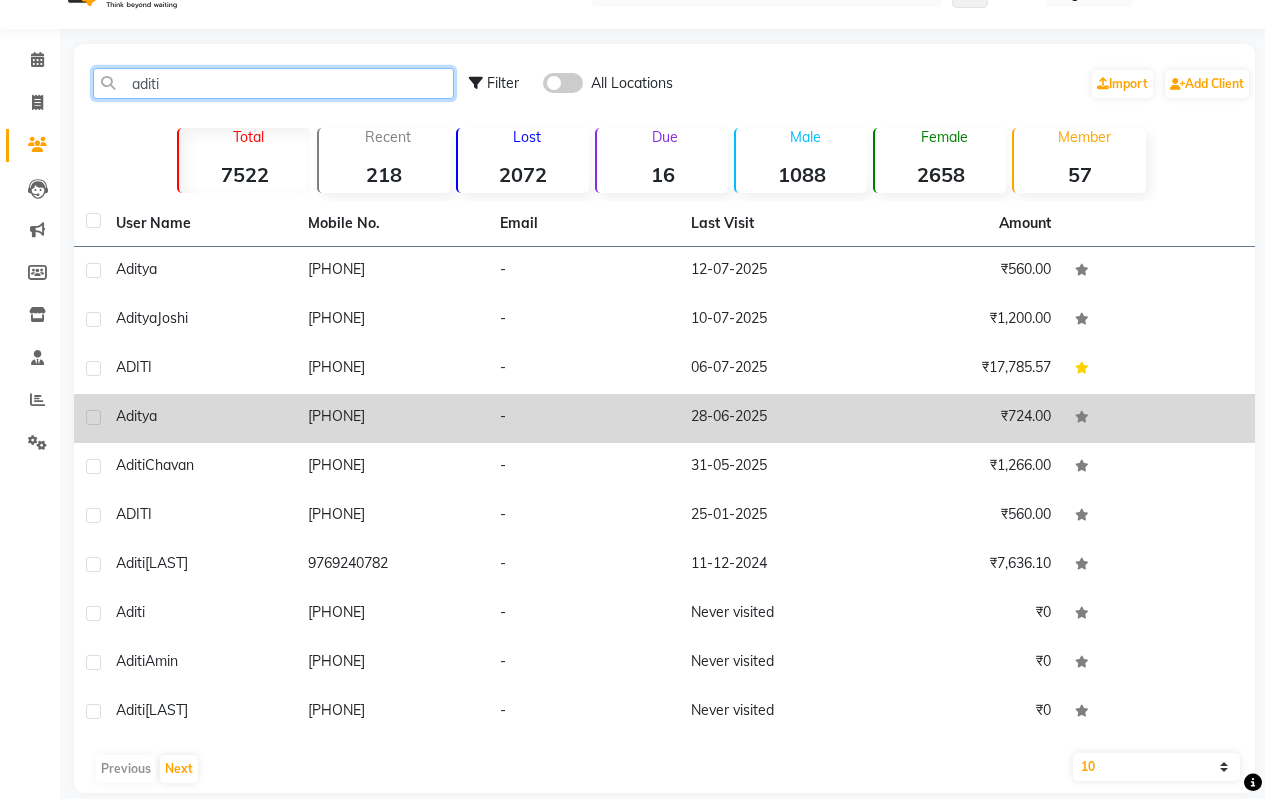 scroll, scrollTop: 67, scrollLeft: 0, axis: vertical 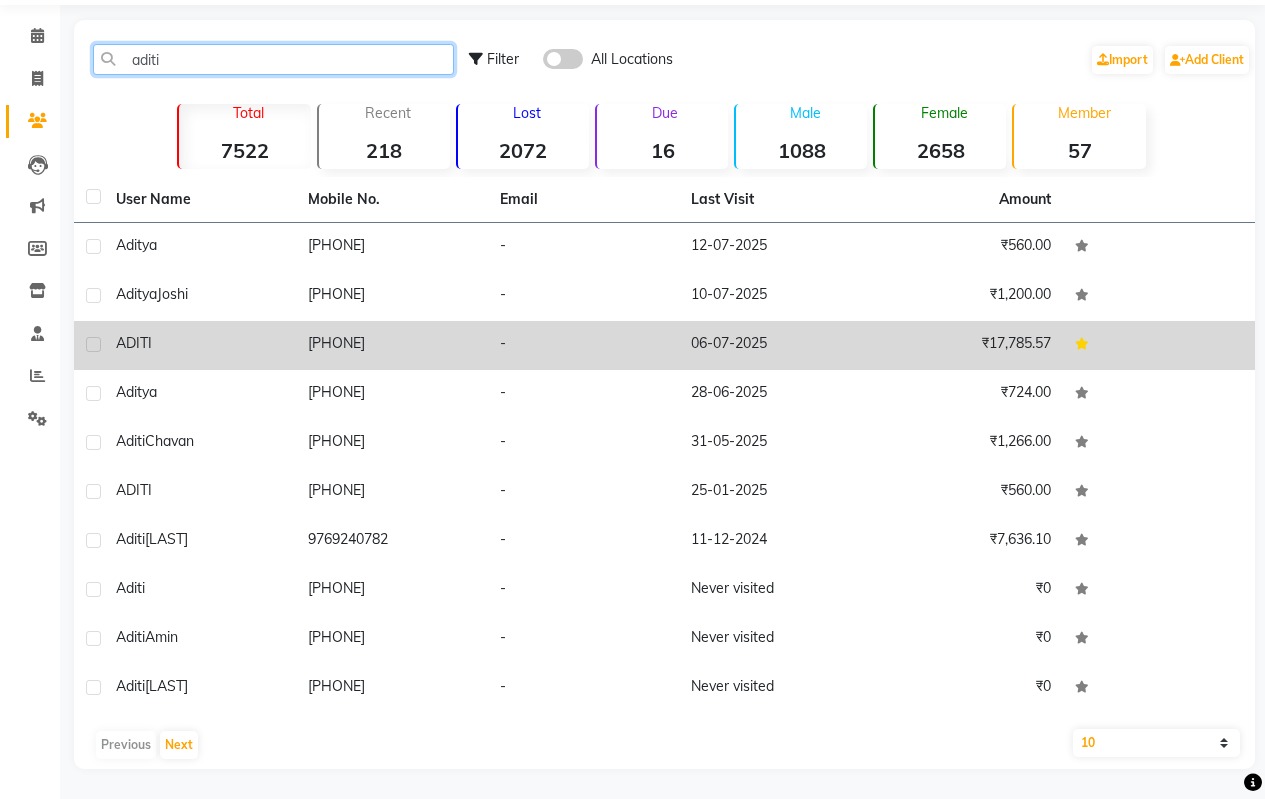 type on "aditi" 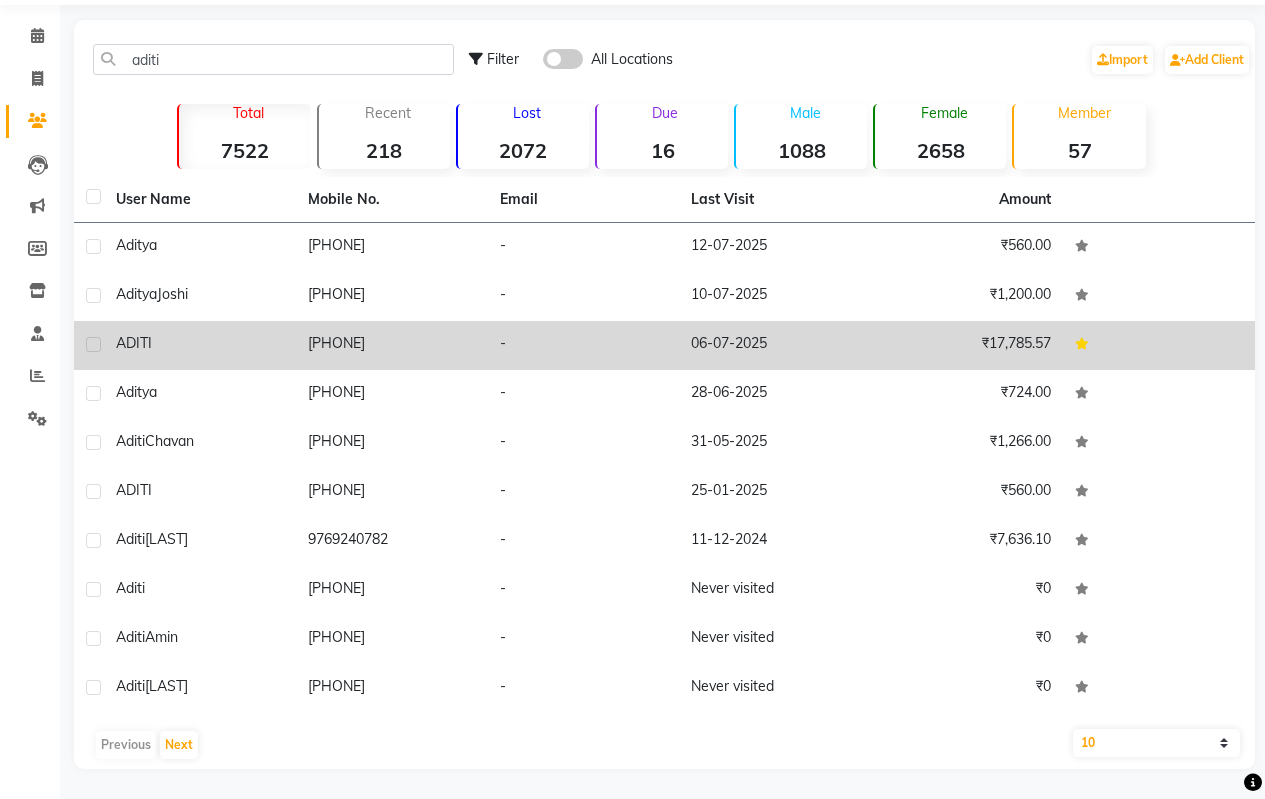 click on "06-07-2025" 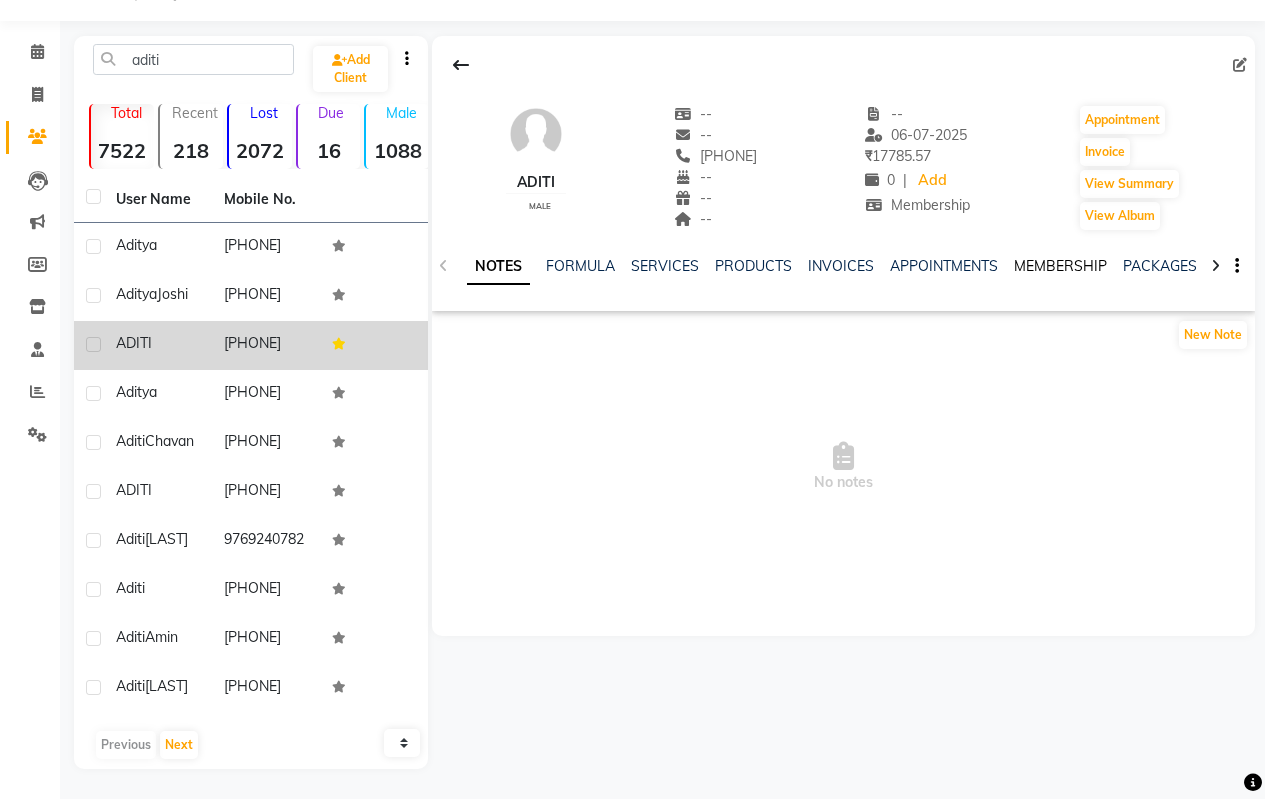 click on "MEMBERSHIP" 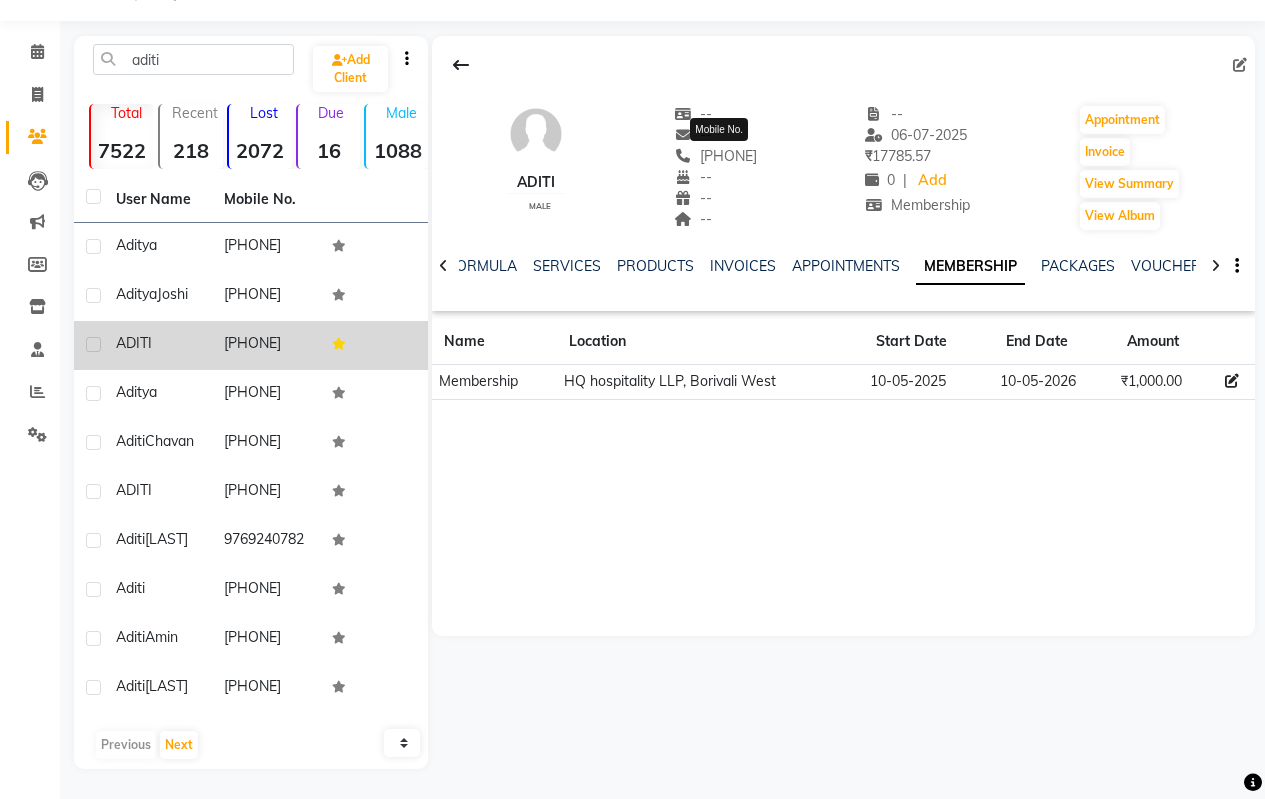 drag, startPoint x: 794, startPoint y: 138, endPoint x: 677, endPoint y: 141, distance: 117.03845 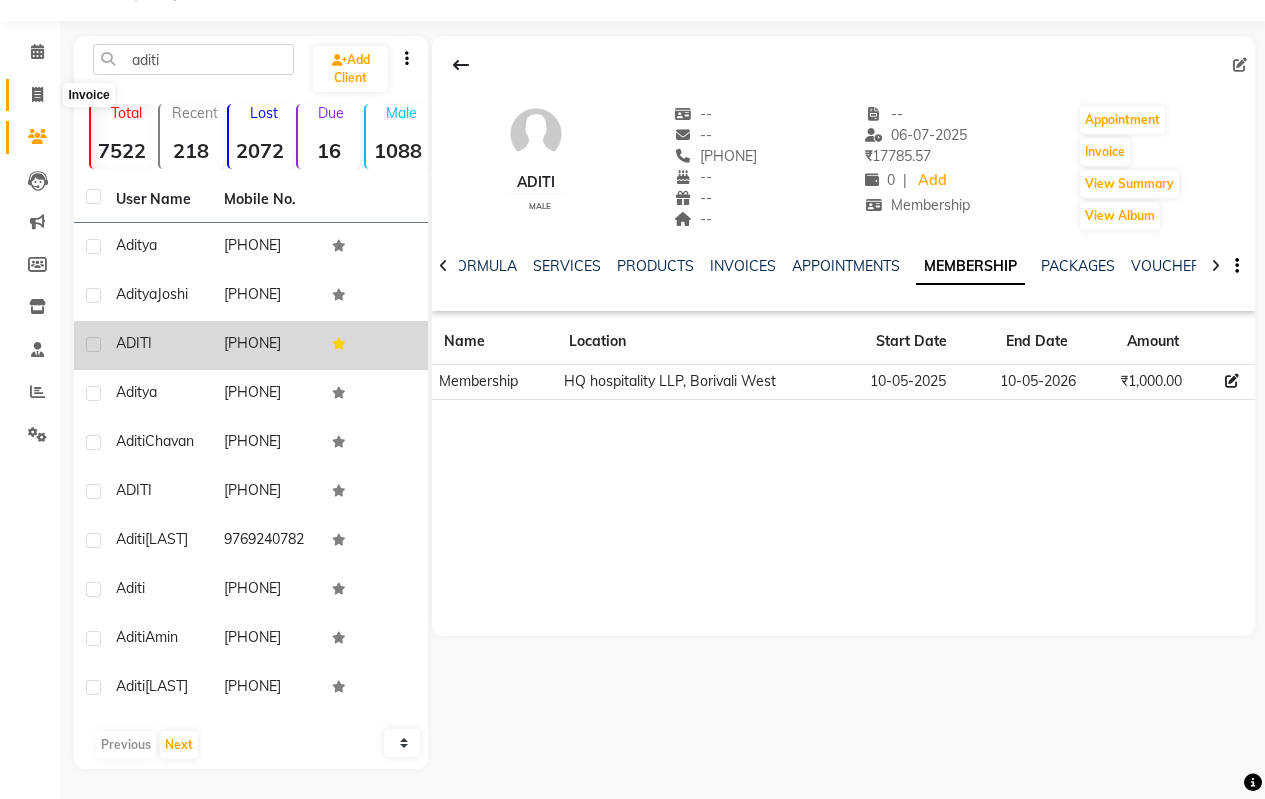 click 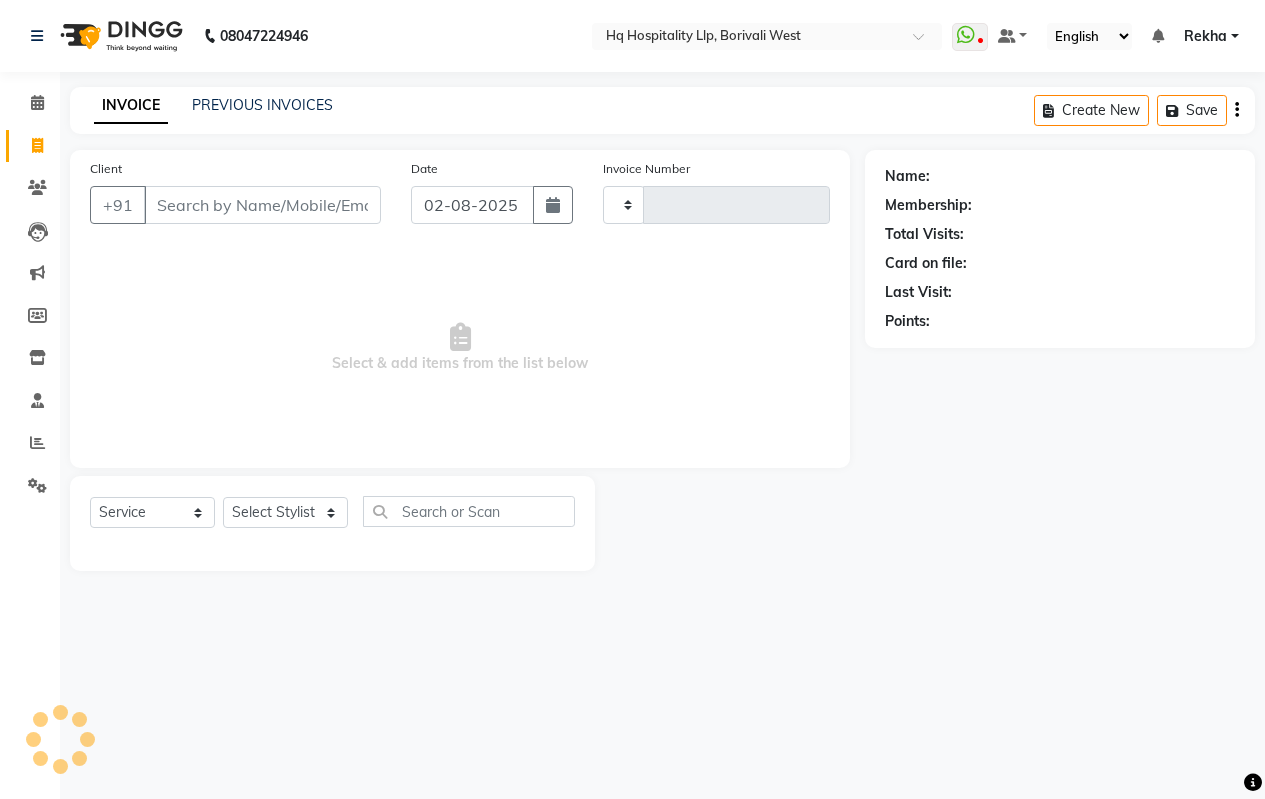 scroll, scrollTop: 0, scrollLeft: 0, axis: both 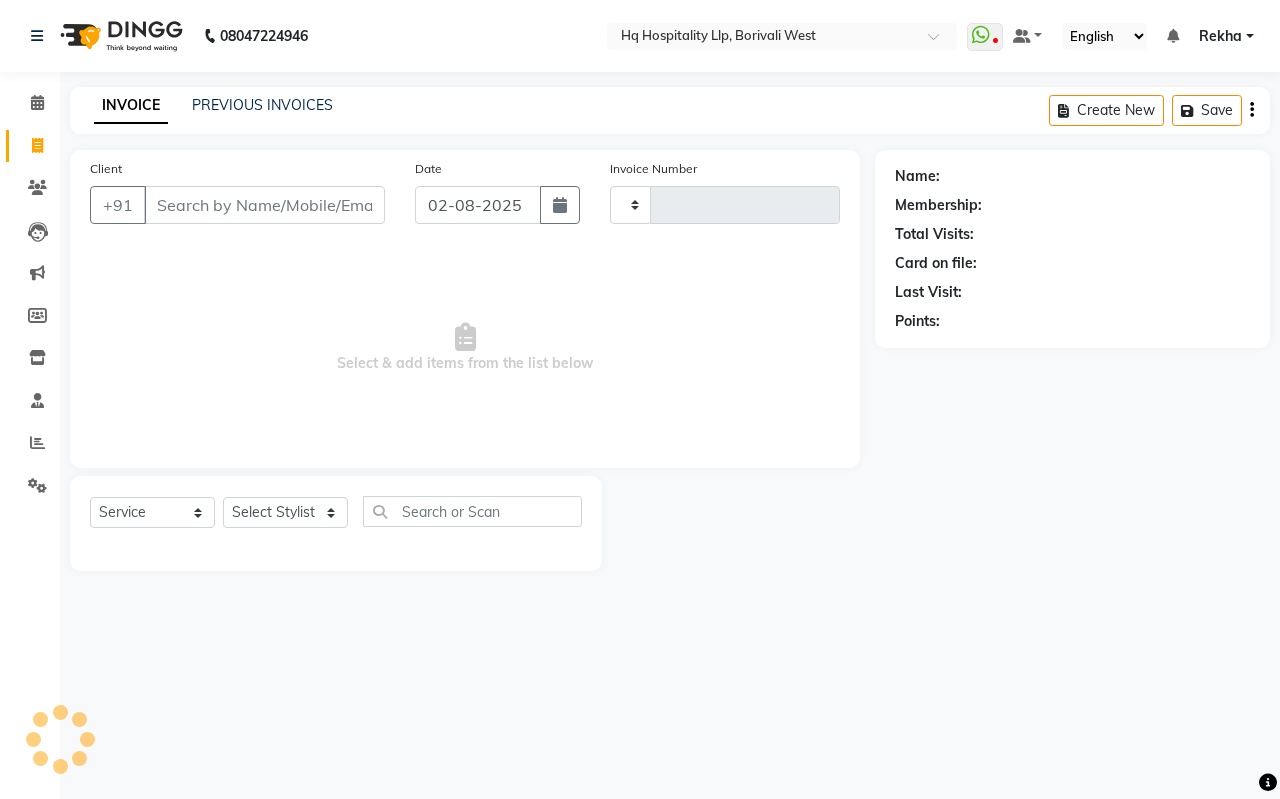 type on "0623" 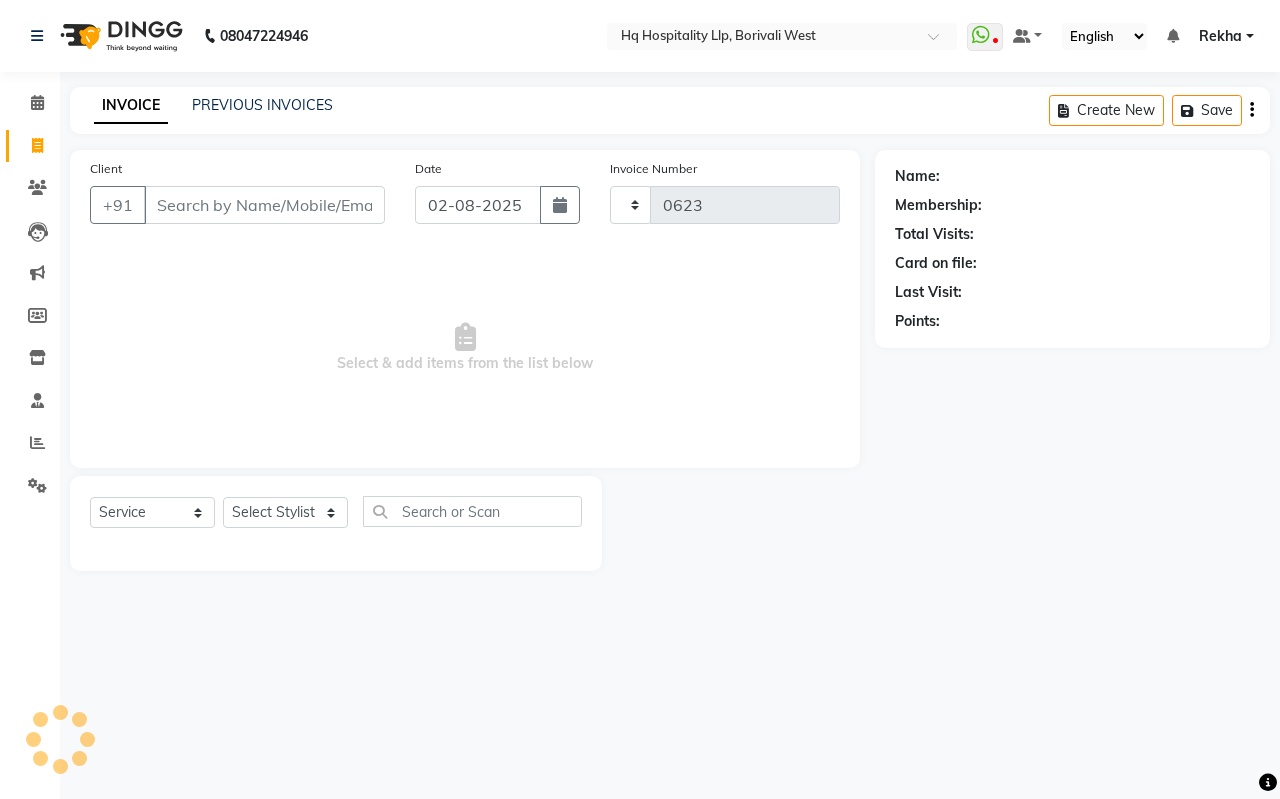 select on "7197" 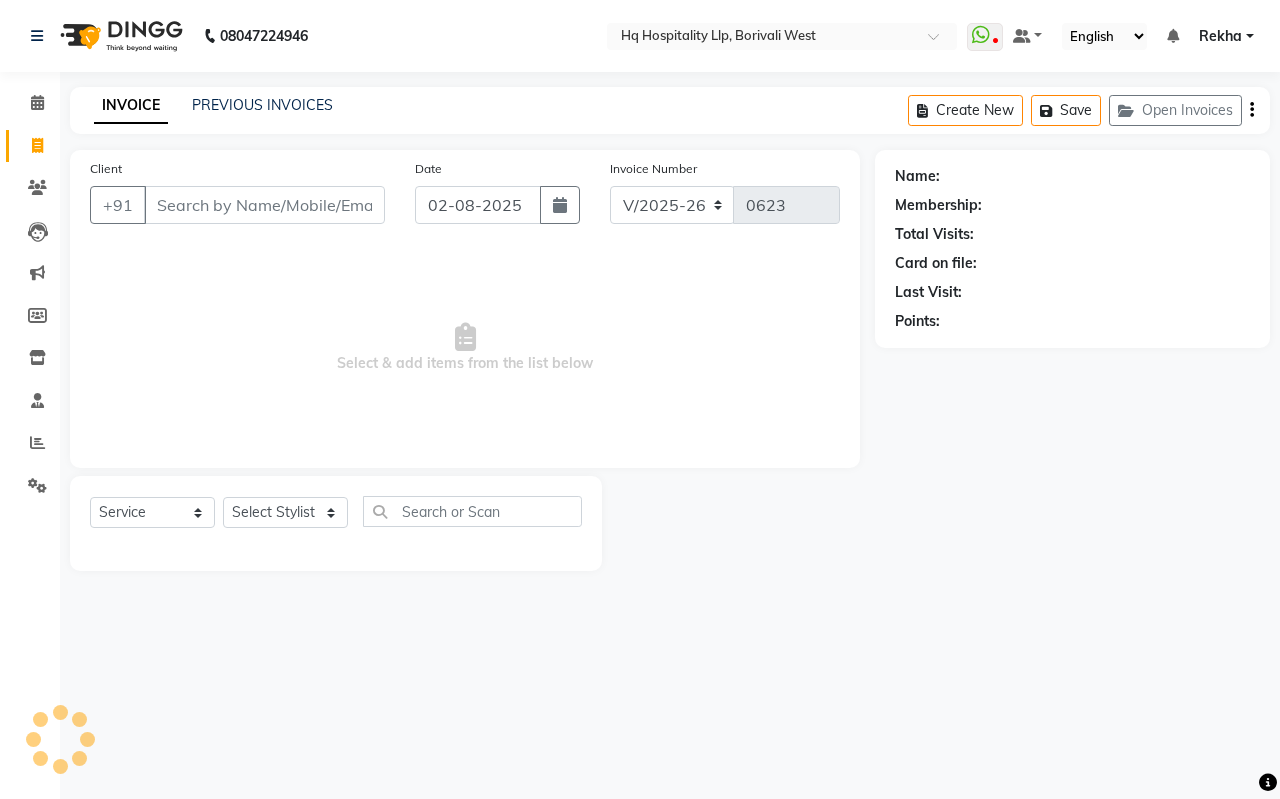 click on "Client" at bounding box center [264, 205] 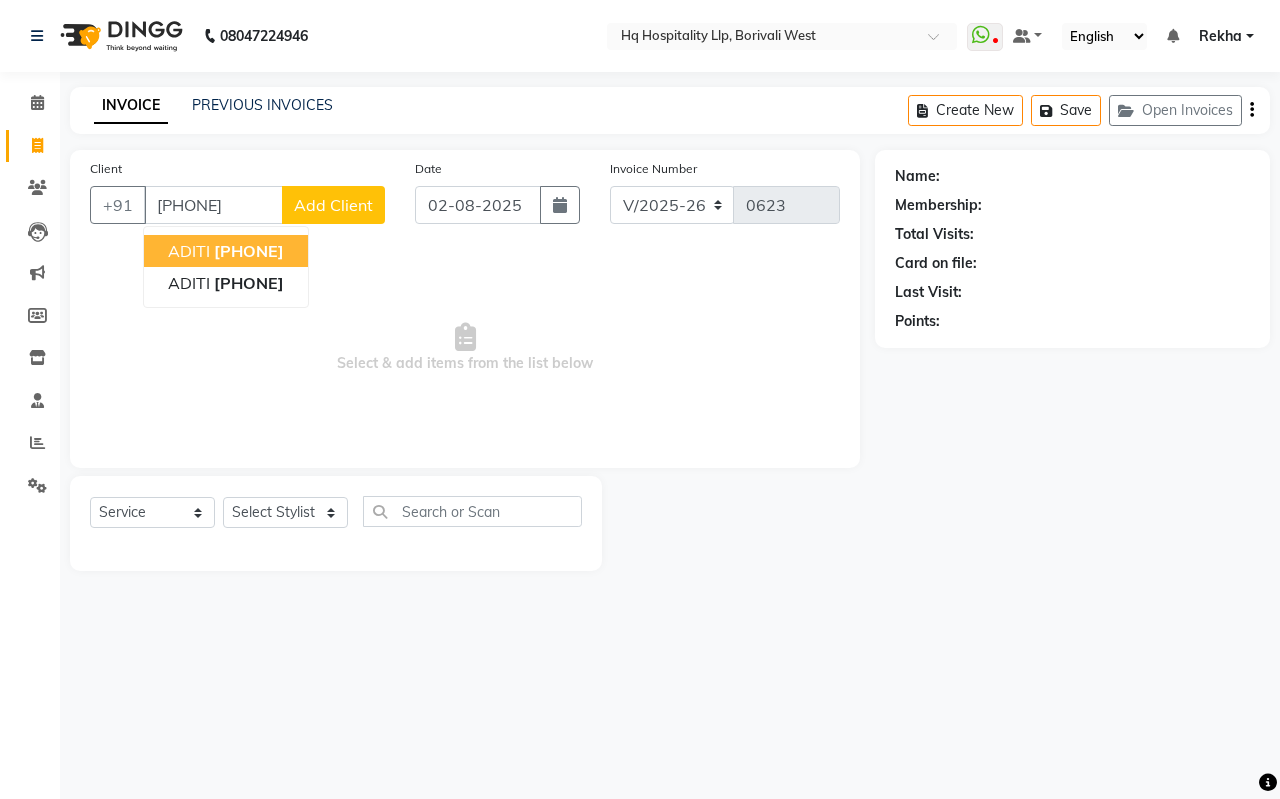 click on "[PHONE]" 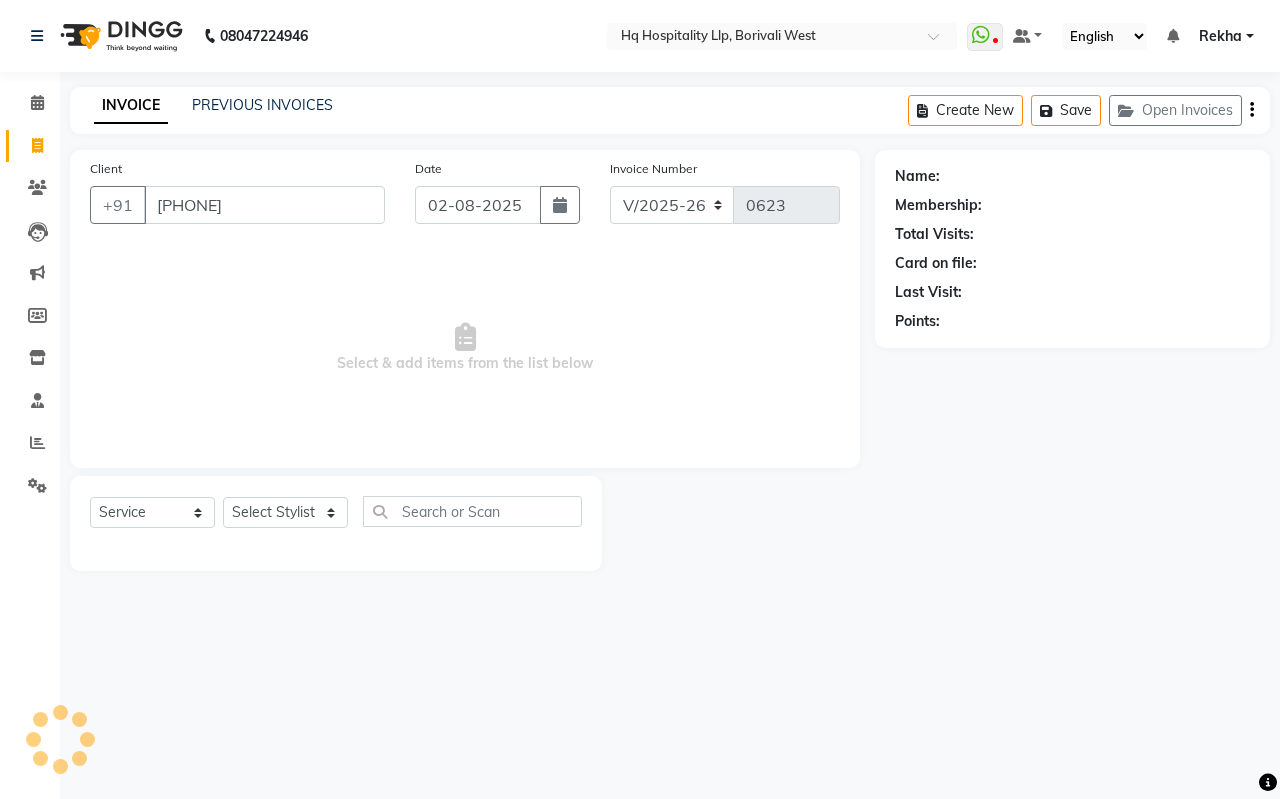 type on "[PHONE]" 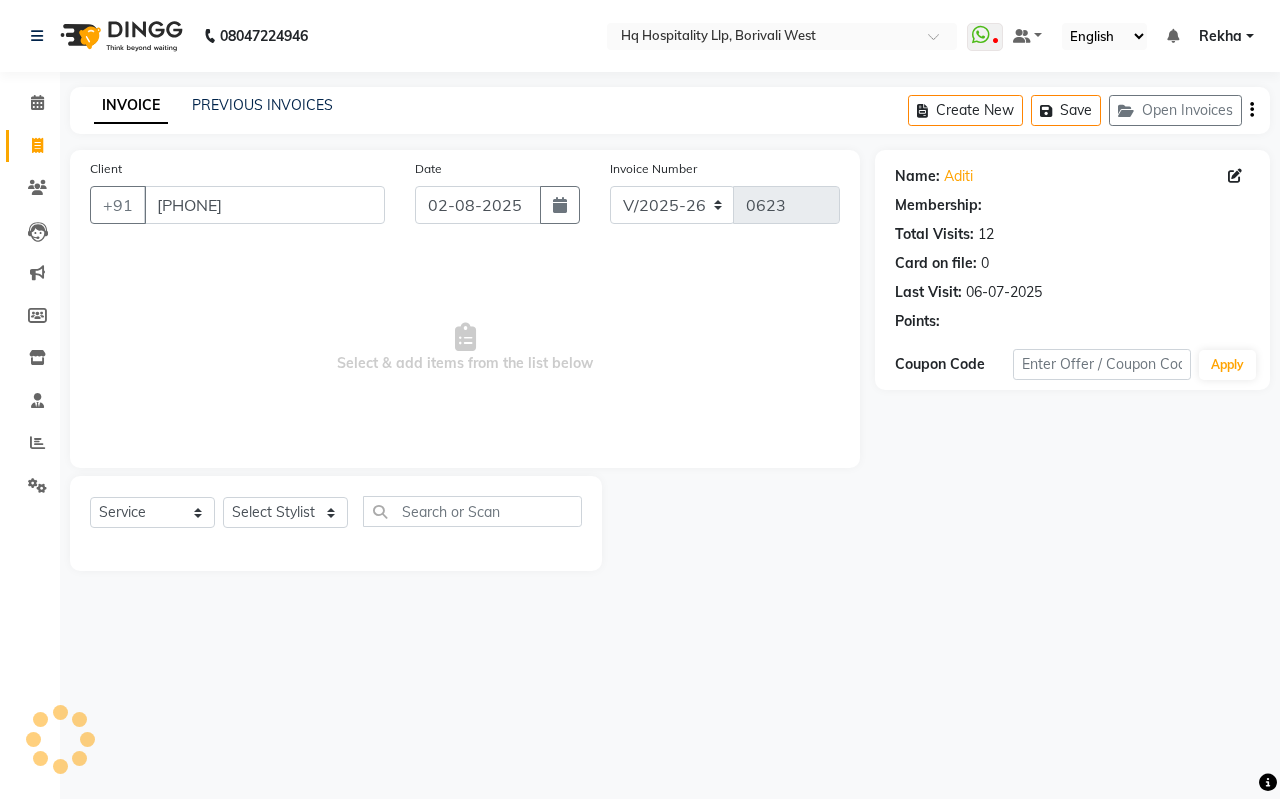 select on "1: Object" 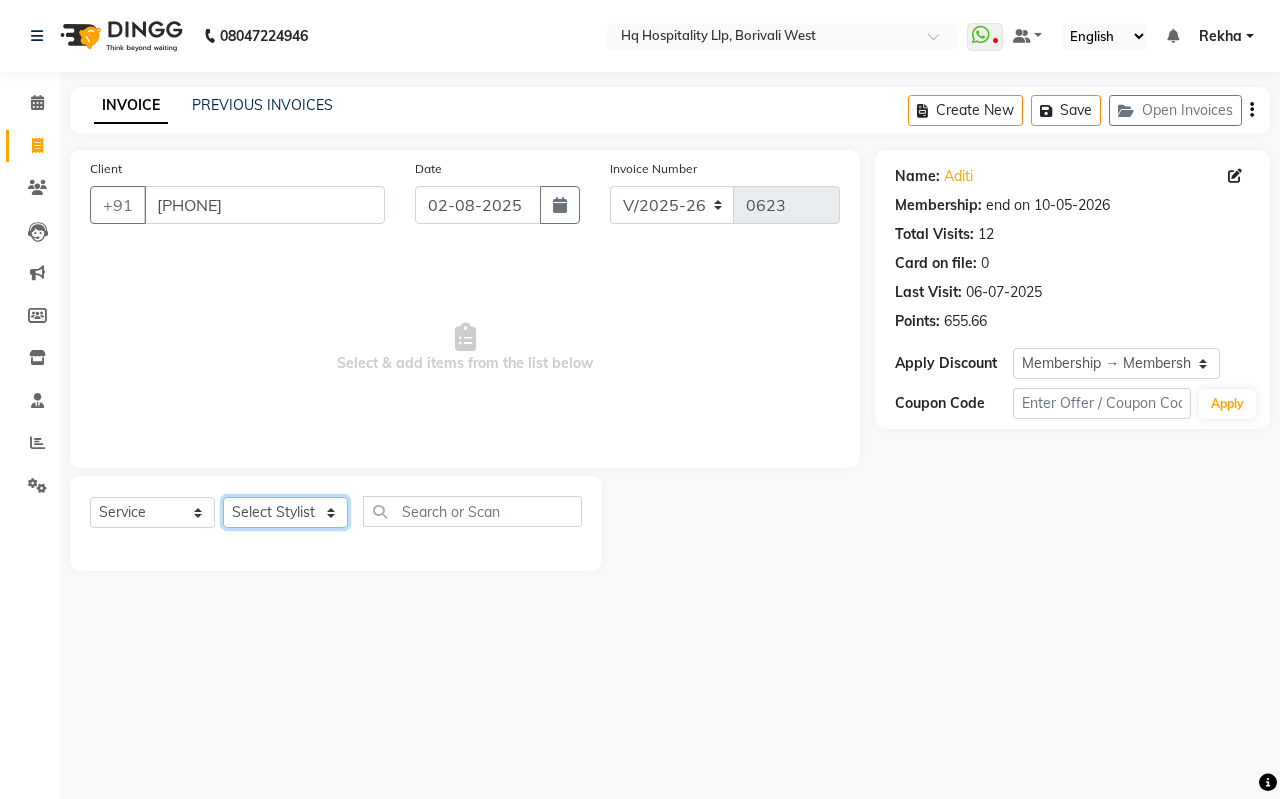 click on "Select Stylist [LAST]    Manager [LAST] [LAST] Old Staff [LAST] [LAST]   [LAST]   [LAST]   [LAST]   [LAST]   [LAST]" 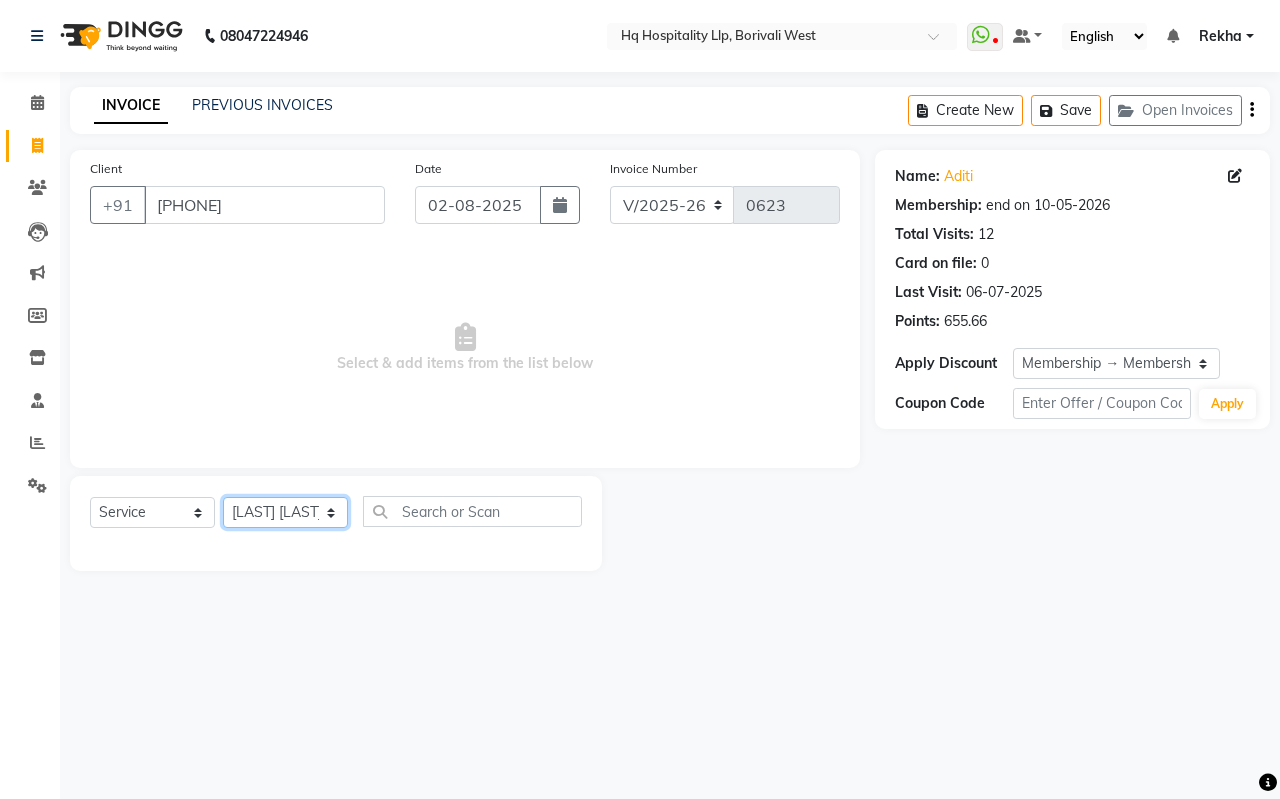 click on "Select Stylist [LAST]    Manager [LAST] [LAST] Old Staff [LAST] [LAST]   [LAST]   [LAST]   [LAST]   [LAST]   [LAST]" 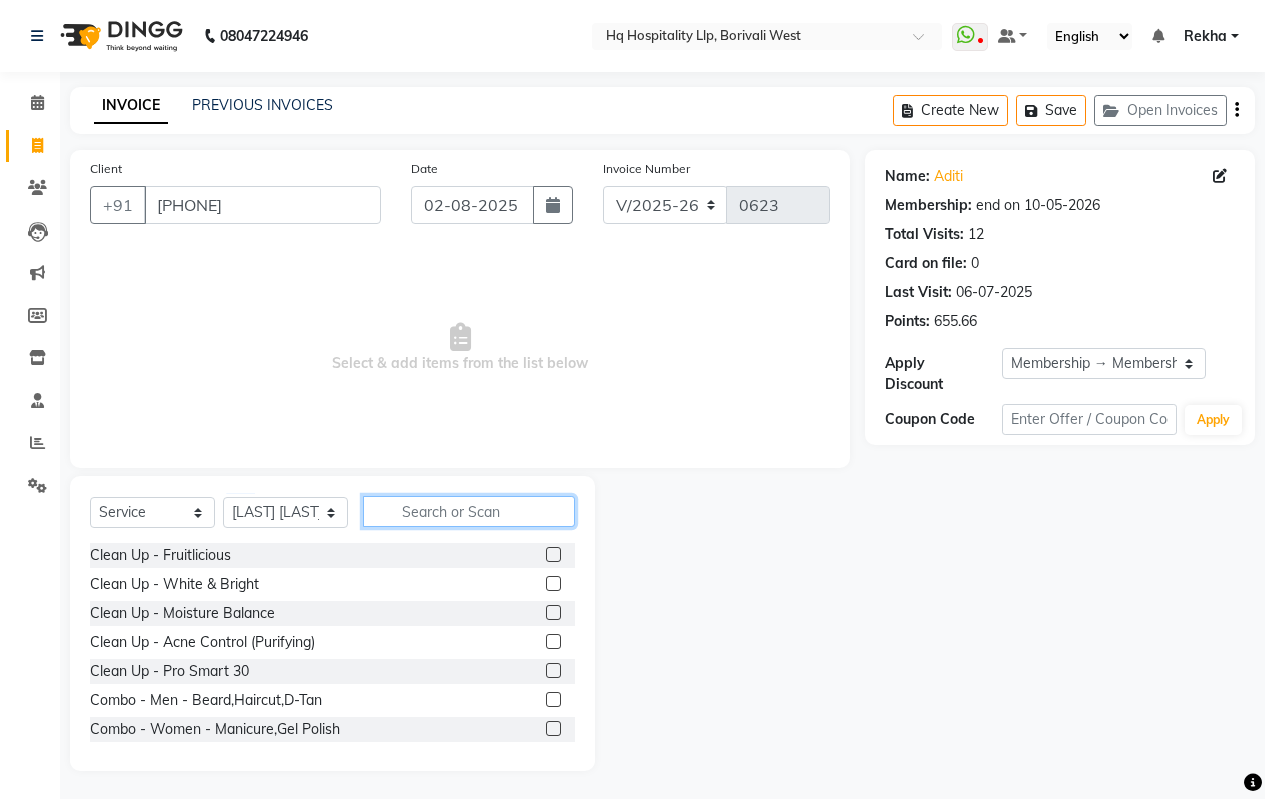 click 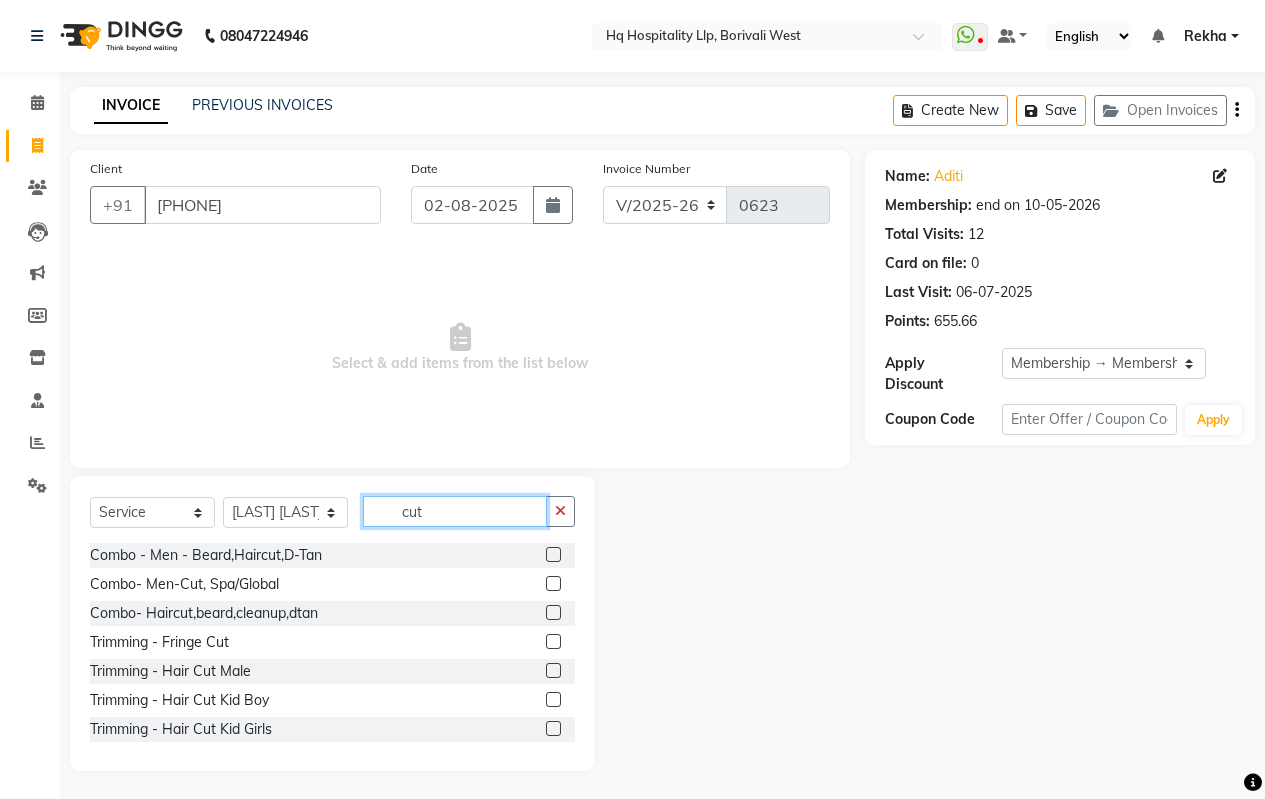 type on "cut" 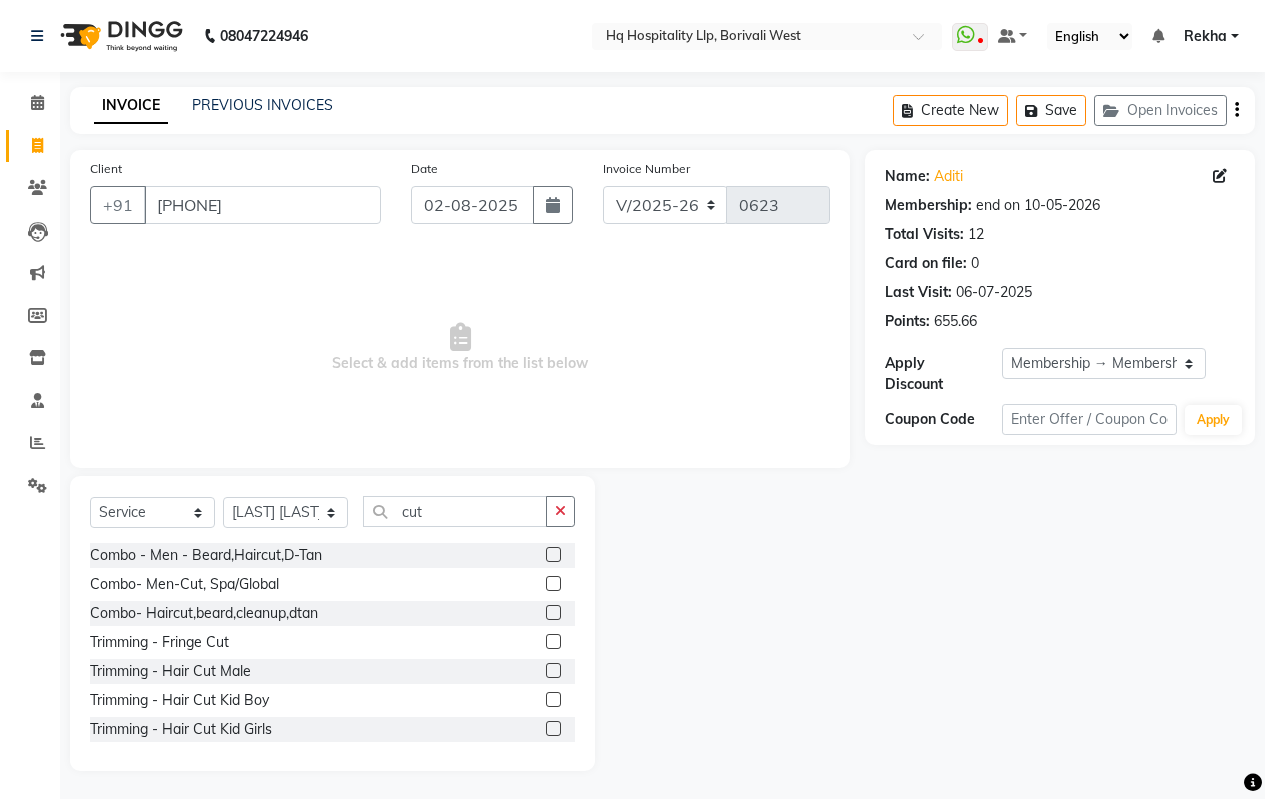 click 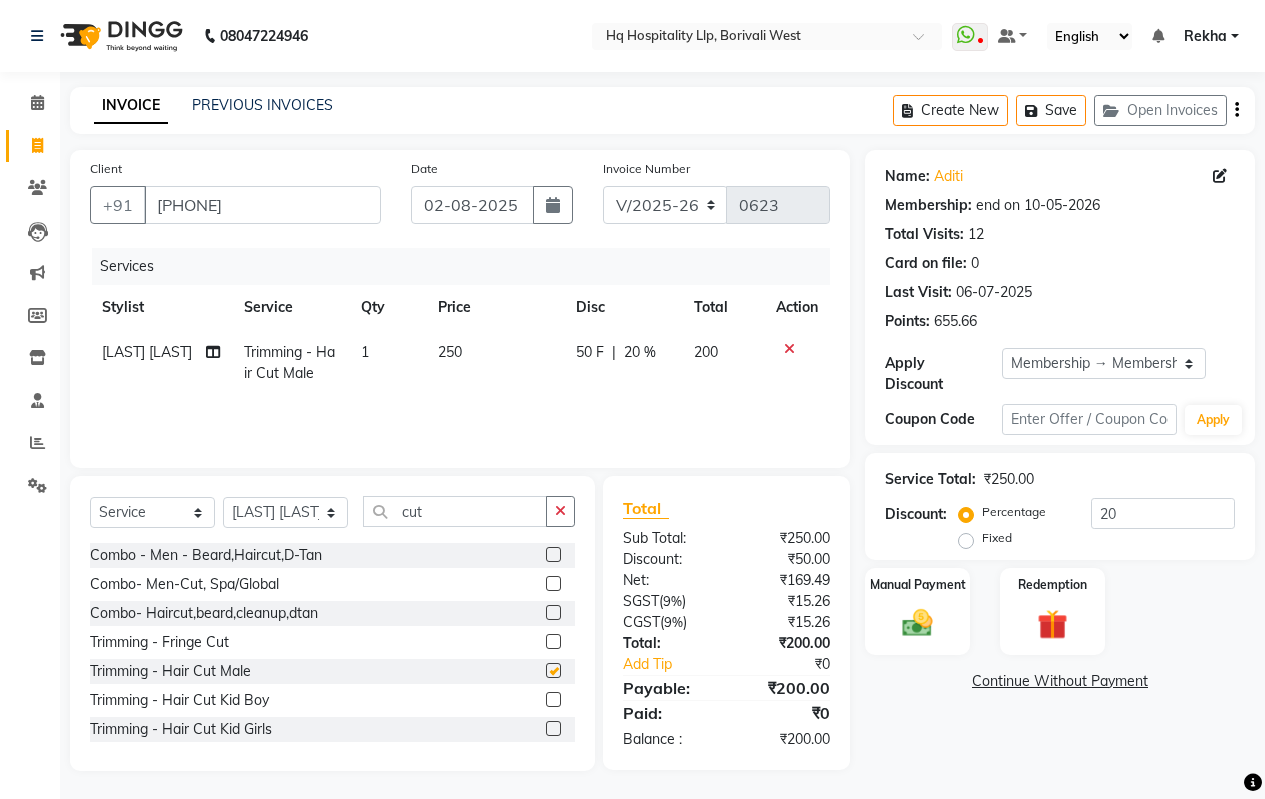 checkbox on "false" 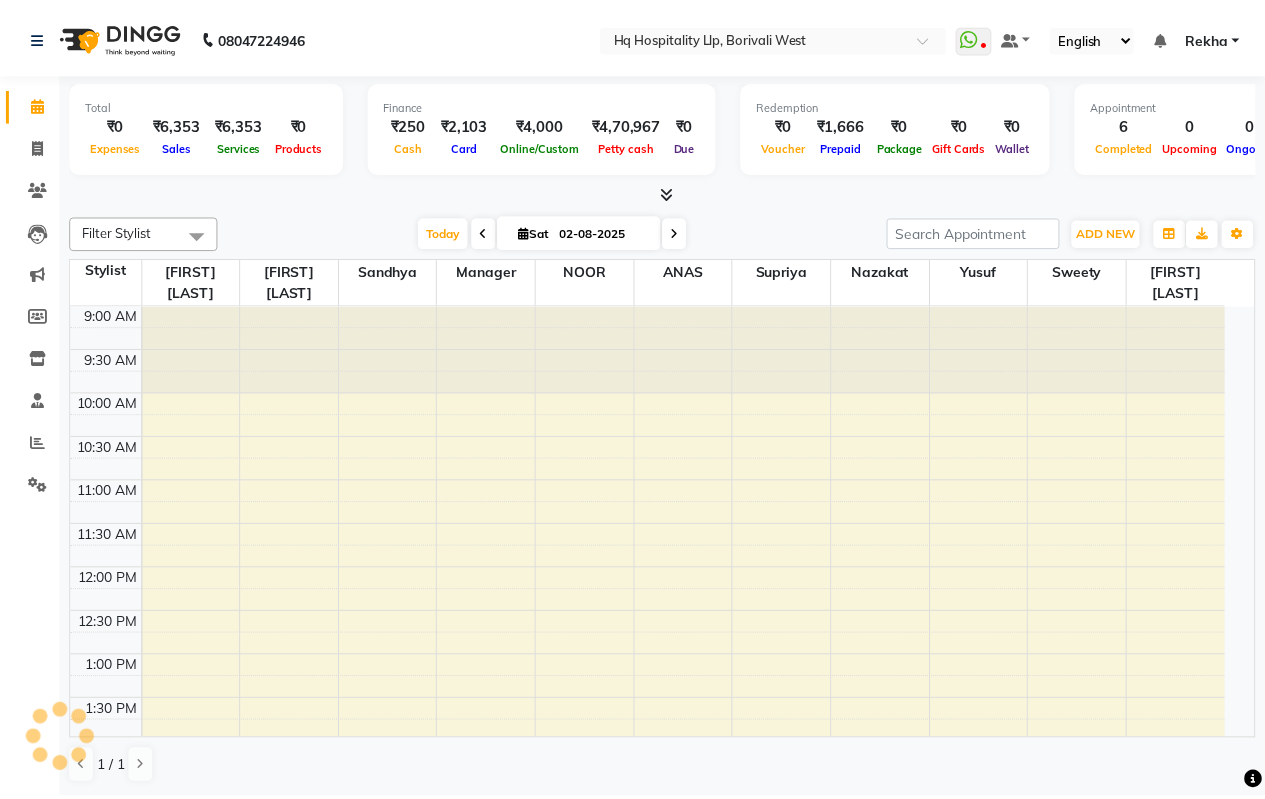 scroll, scrollTop: 0, scrollLeft: 0, axis: both 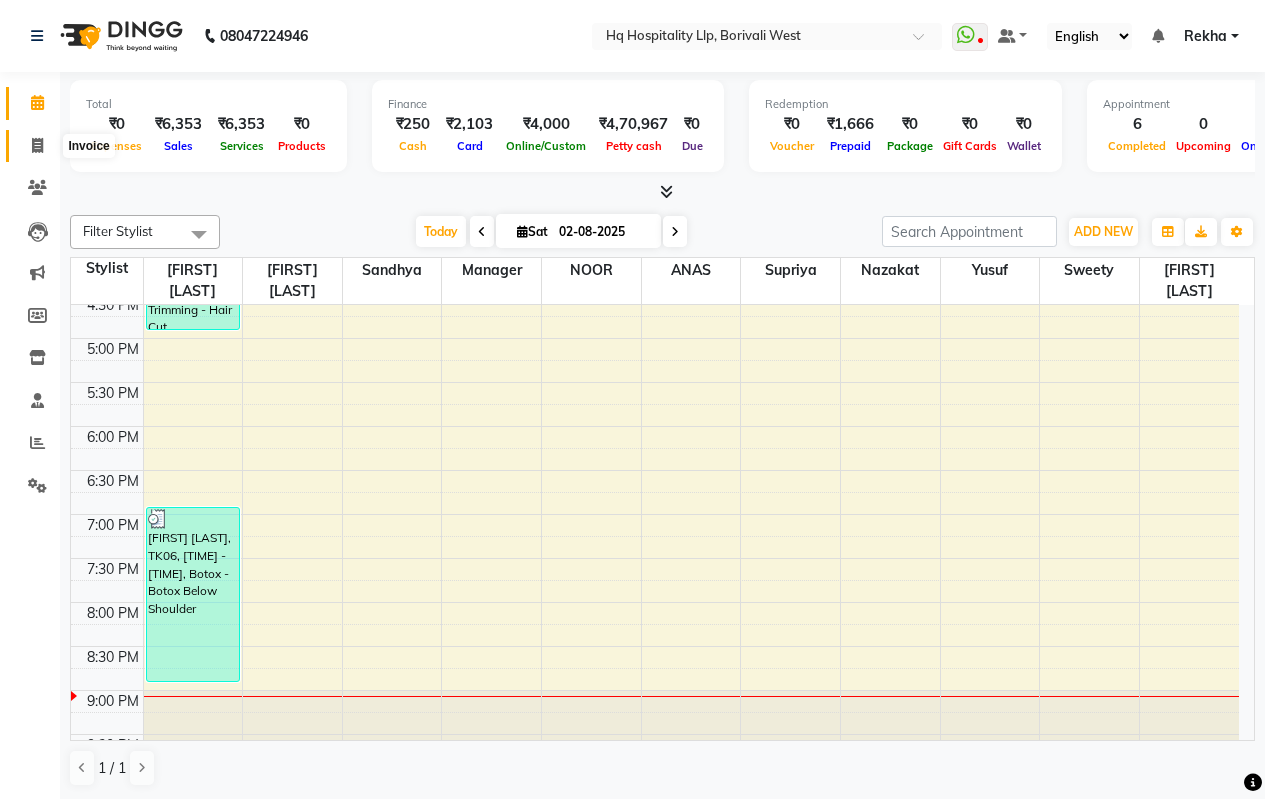 click 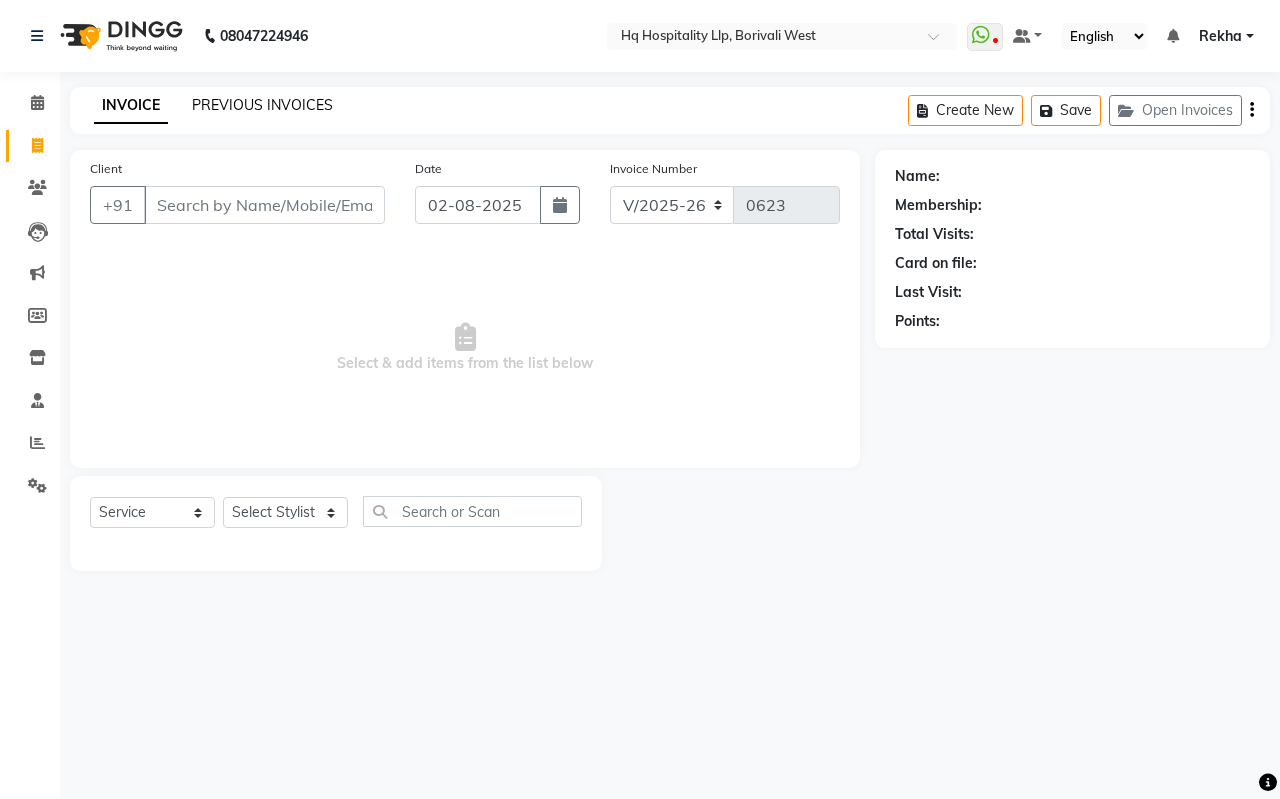 click on "PREVIOUS INVOICES" 